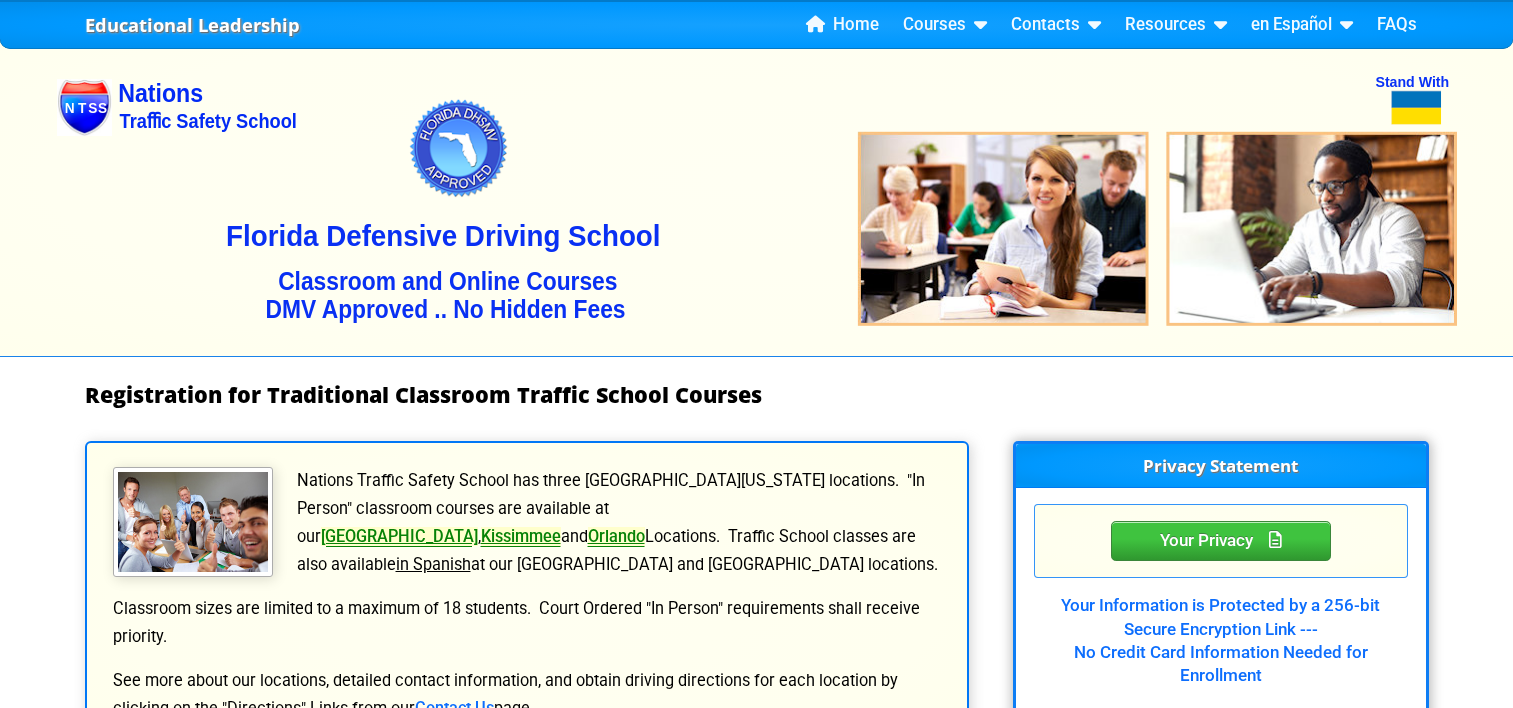 scroll, scrollTop: 0, scrollLeft: 0, axis: both 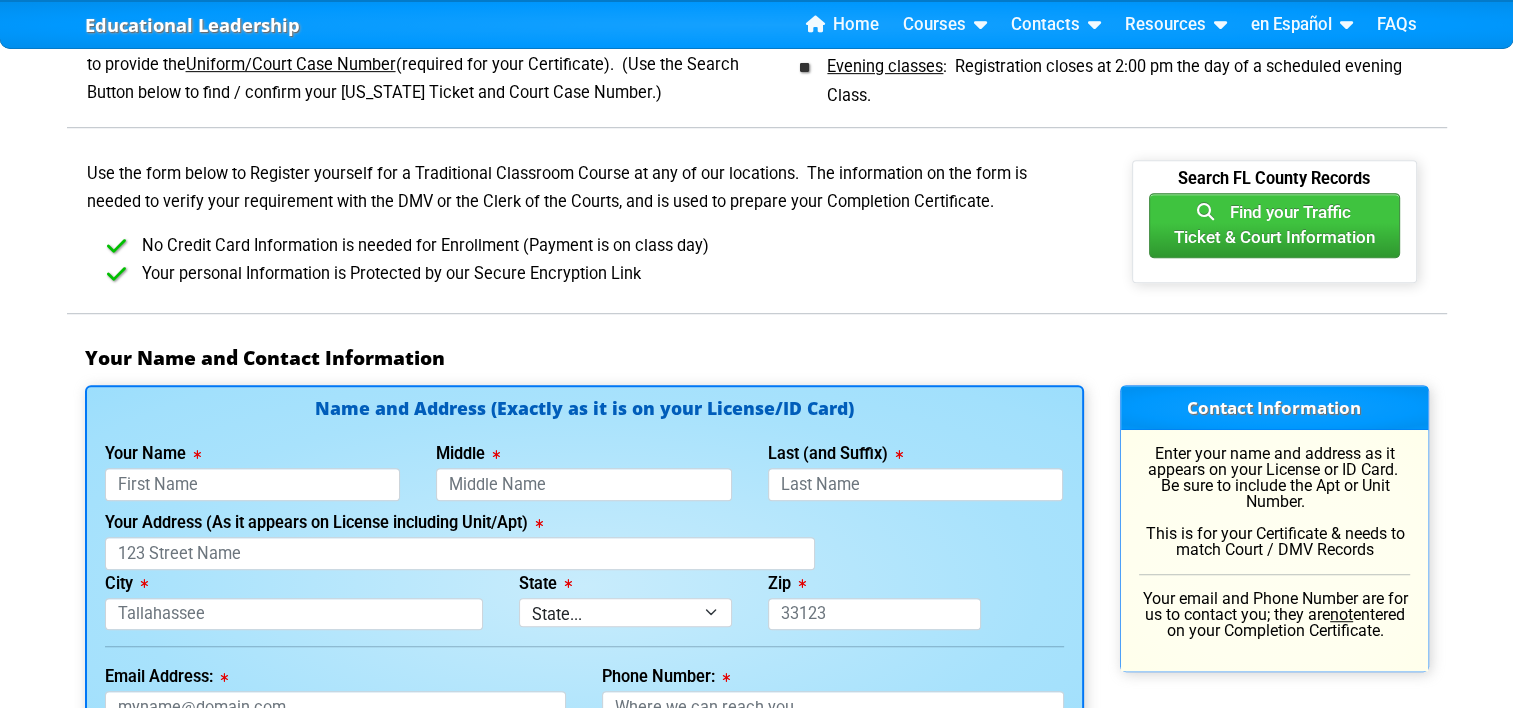 click on "Contact Information
Enter your name and address as it appears on your License or ID Card.  Be sure to include the Apt or Unit Number.    This is for your Certificate & needs to match Court / DMV Records
Your email and Phone Number are for us to contact you; they are  not  entered on your Completion Certificate." at bounding box center (1274, 585) 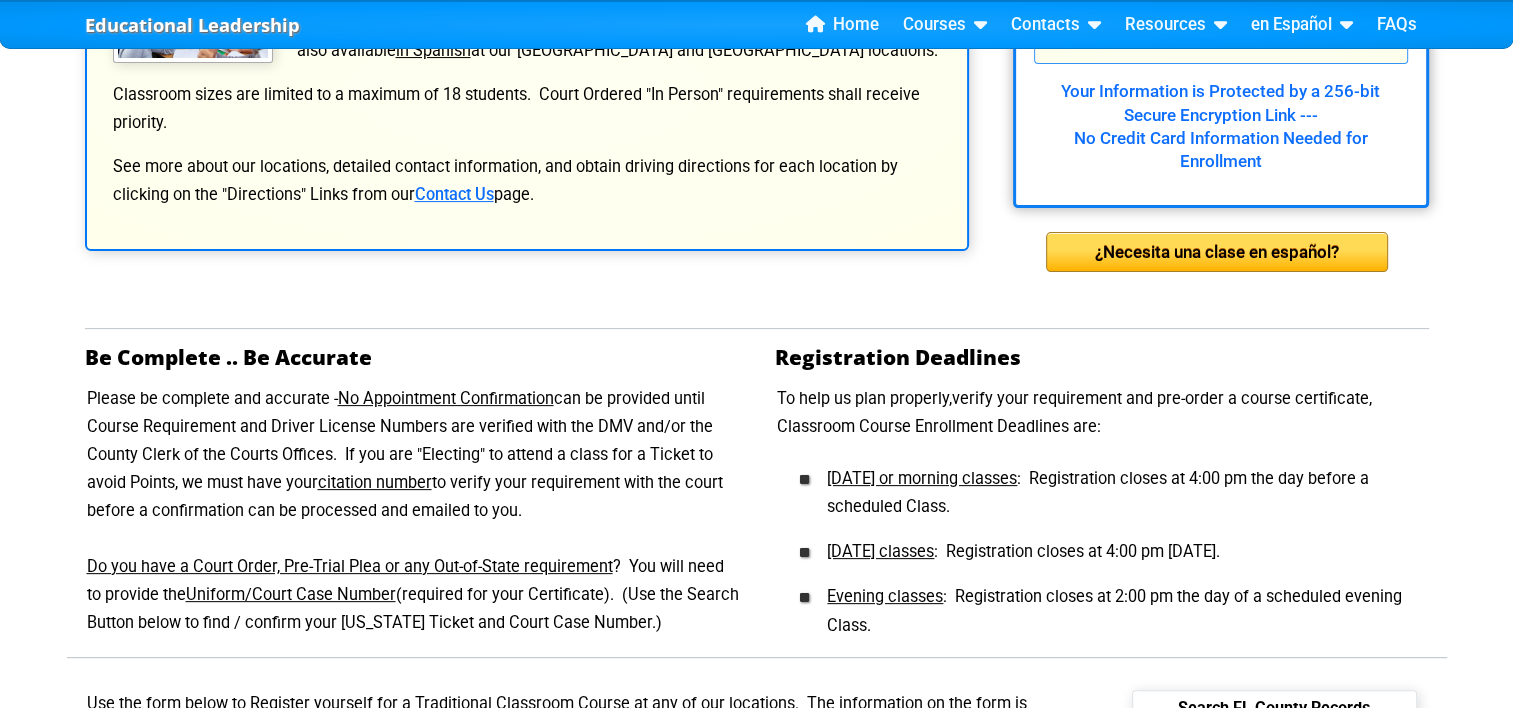 scroll, scrollTop: 520, scrollLeft: 0, axis: vertical 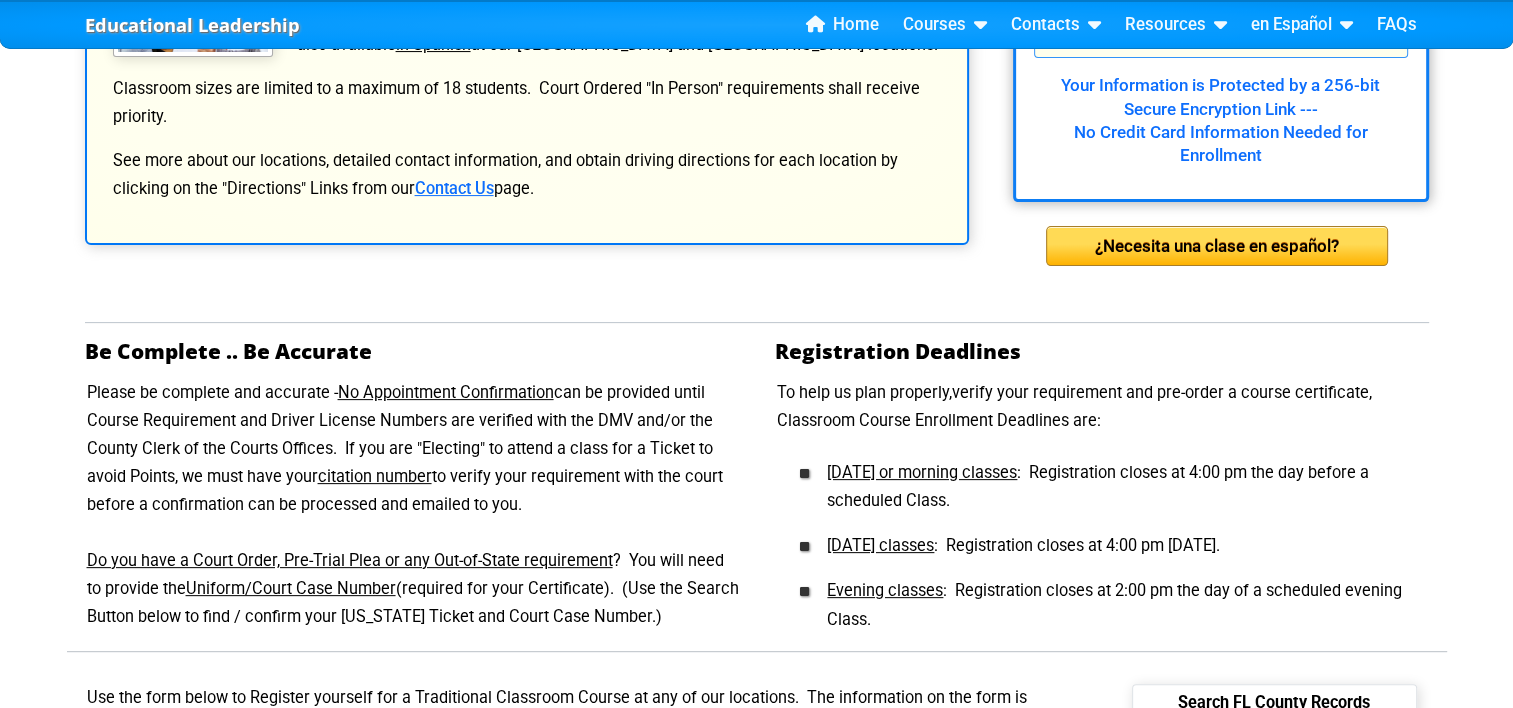 click on "To help us plan properly,verify your requirement and pre-order a course certificate, Classroom Course Enrollment Deadlines are:" at bounding box center [1102, 407] 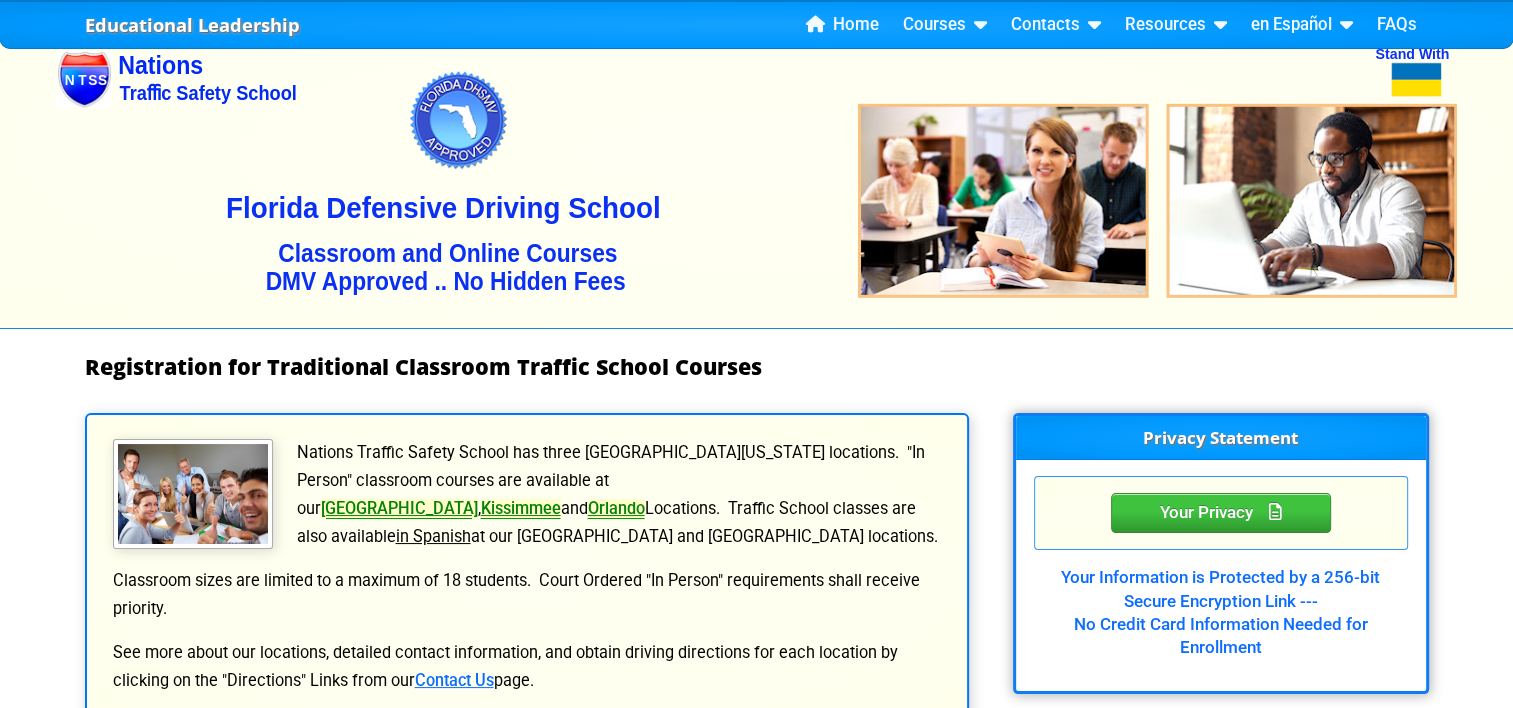 scroll, scrollTop: 0, scrollLeft: 0, axis: both 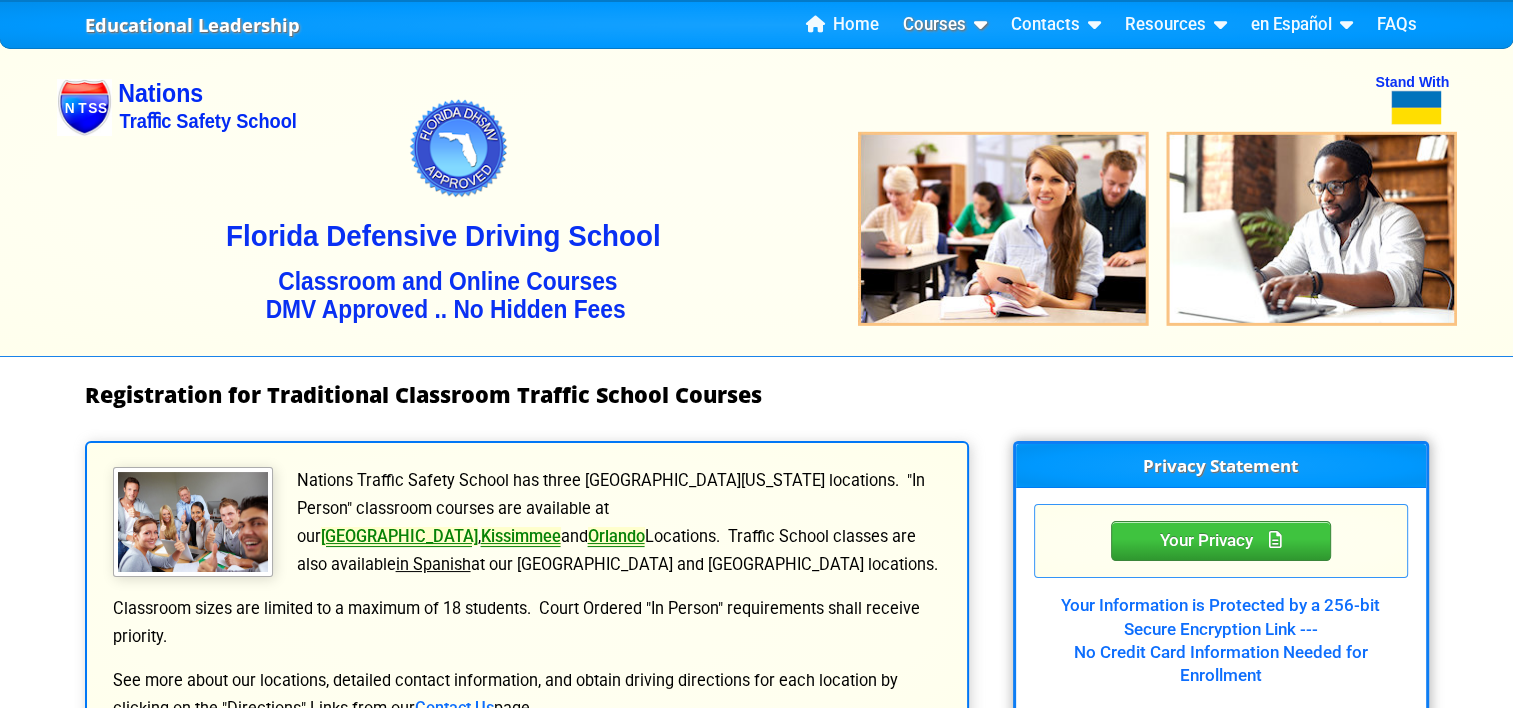 click on "Courses" at bounding box center (945, 25) 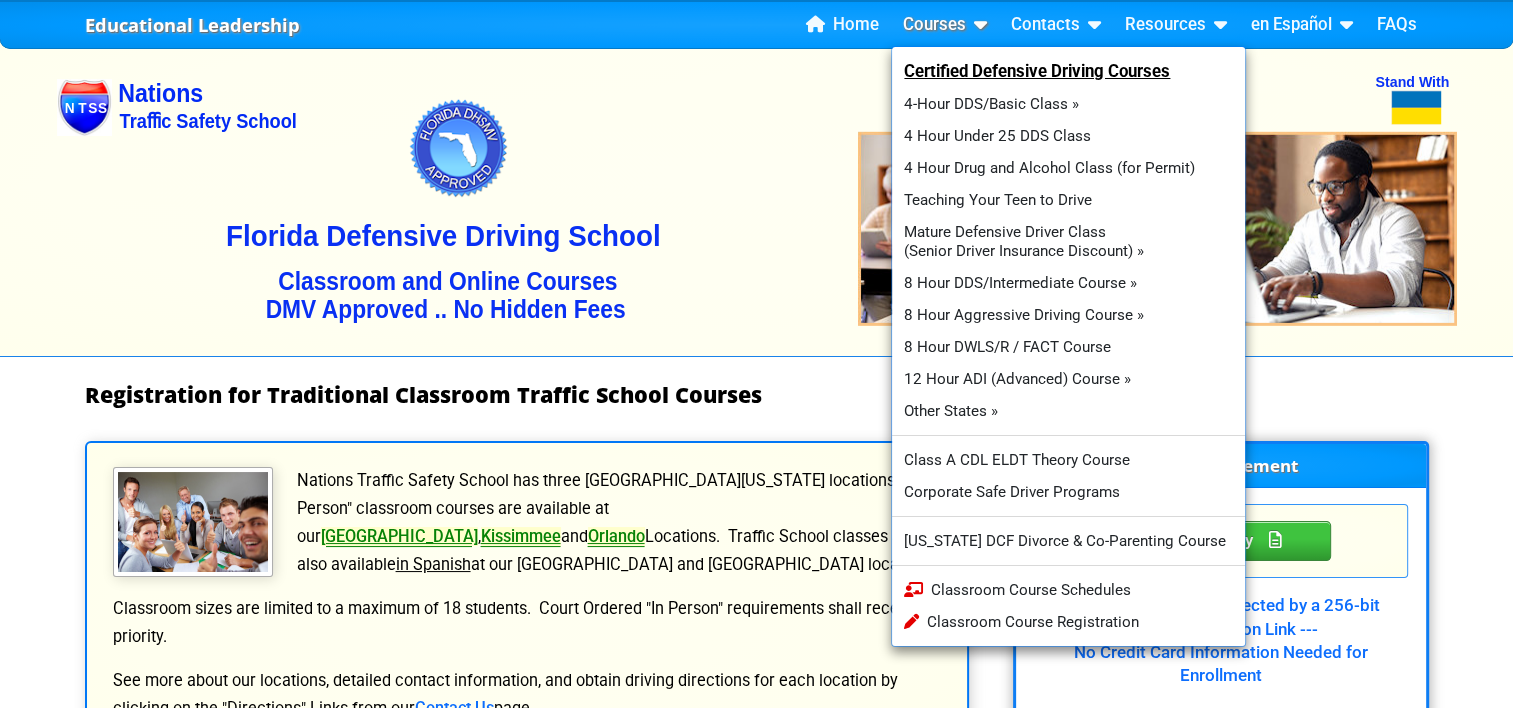 click on "Courses" at bounding box center (945, 25) 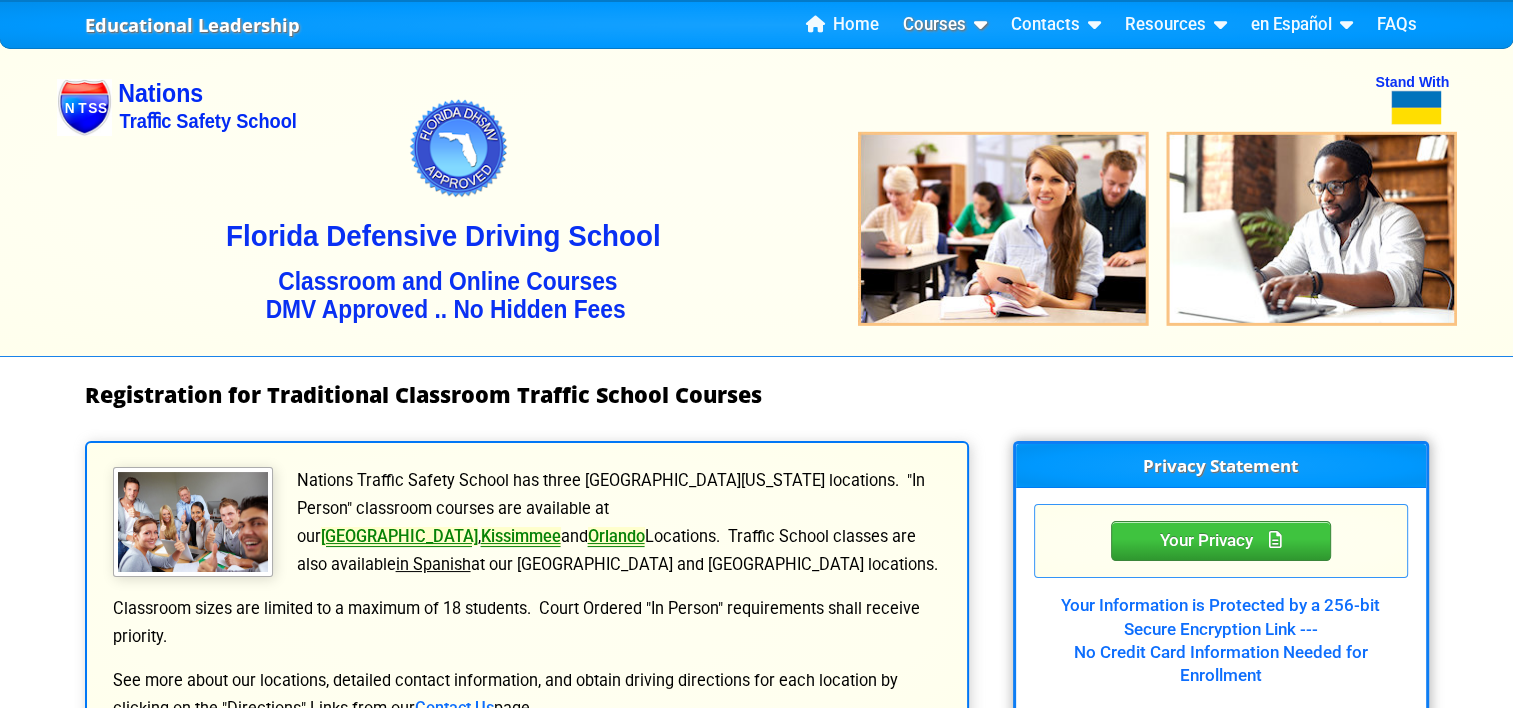 click on "Courses" at bounding box center [945, 25] 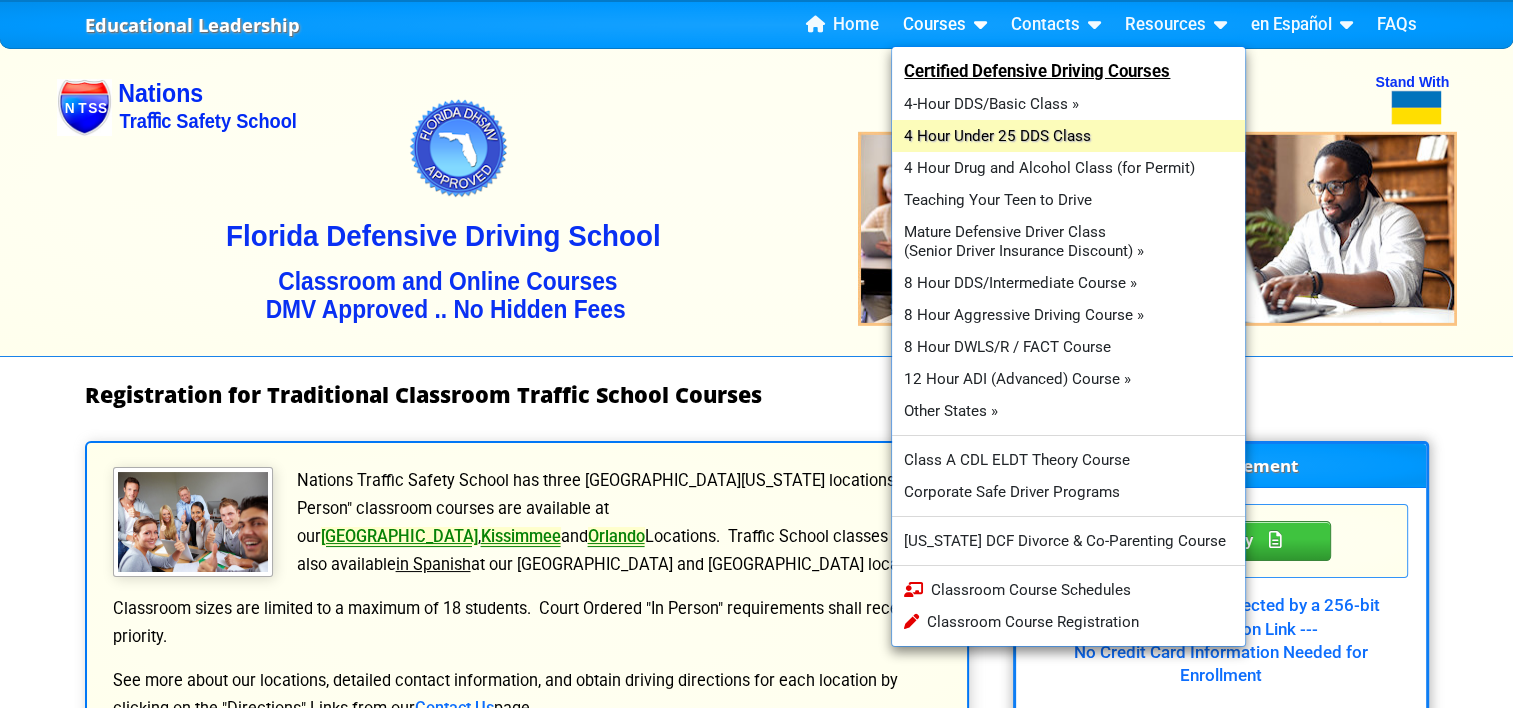 click on "4 Hour Under 25 DDS Class" at bounding box center (1069, 136) 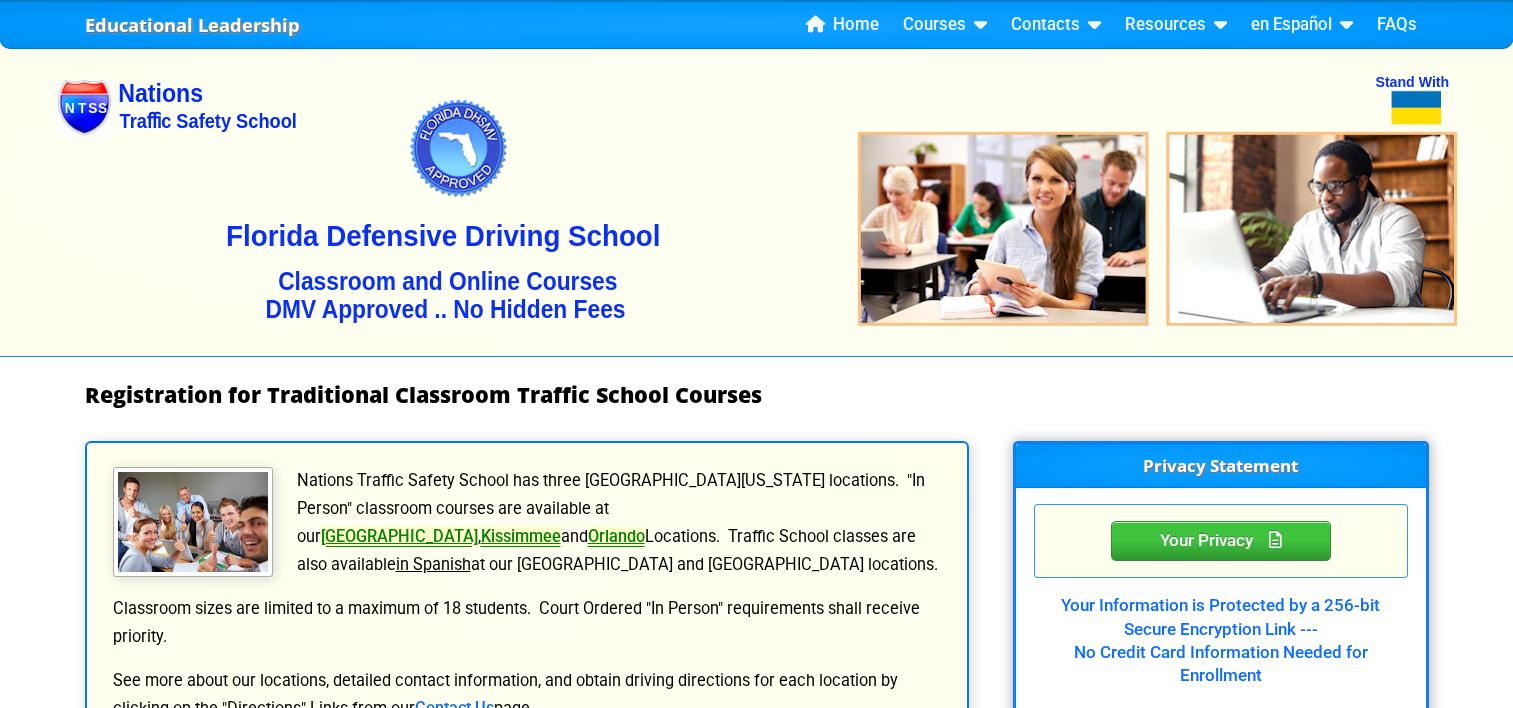 scroll, scrollTop: 0, scrollLeft: 0, axis: both 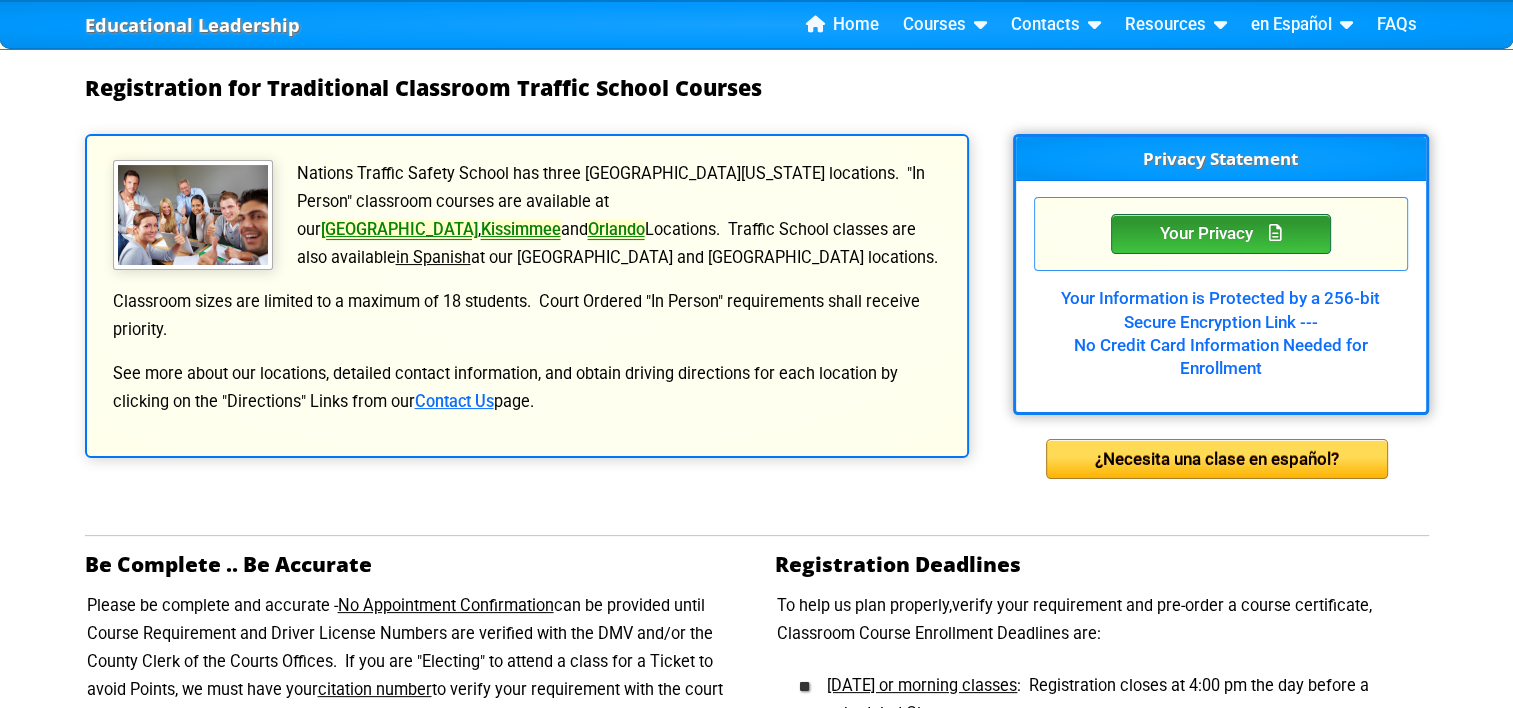 click on "Your Privacy" at bounding box center (1221, 234) 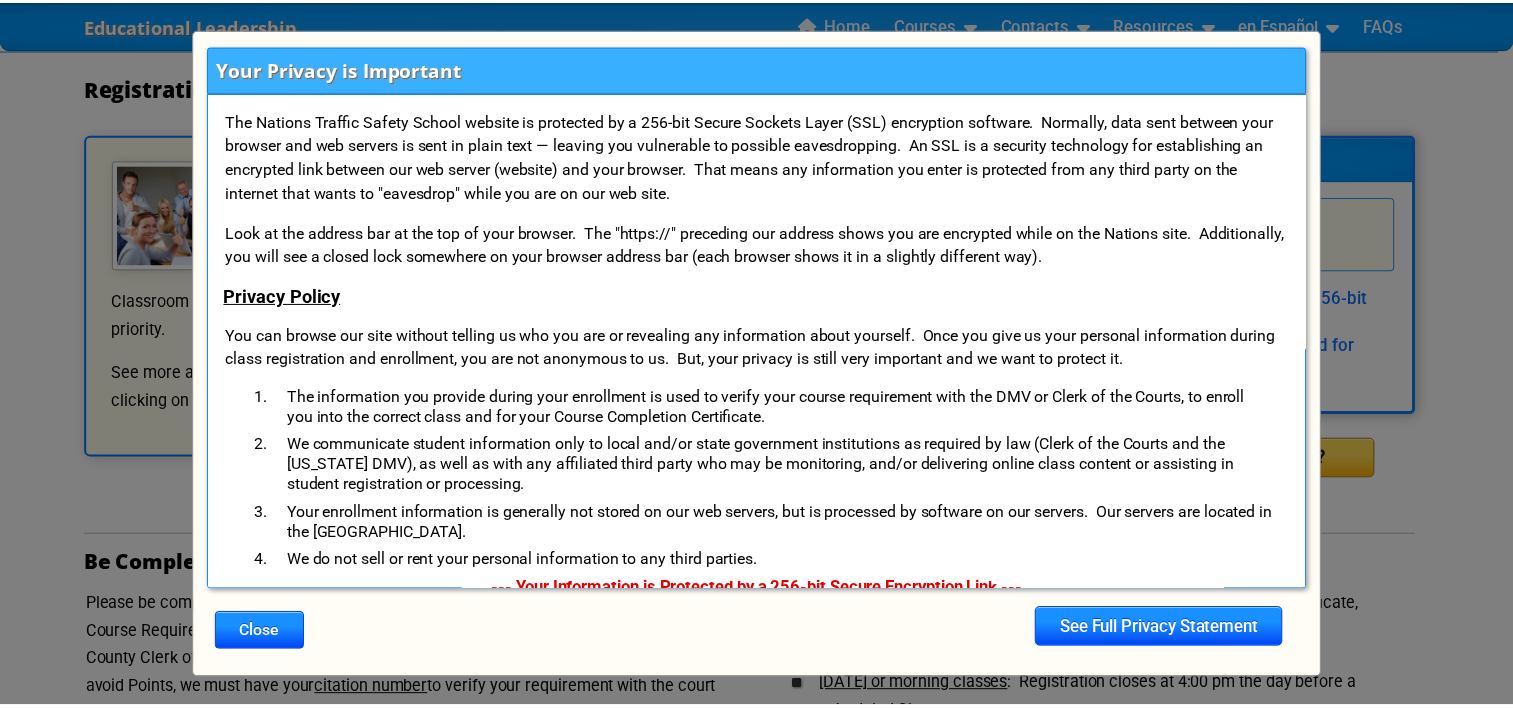 scroll, scrollTop: 23, scrollLeft: 0, axis: vertical 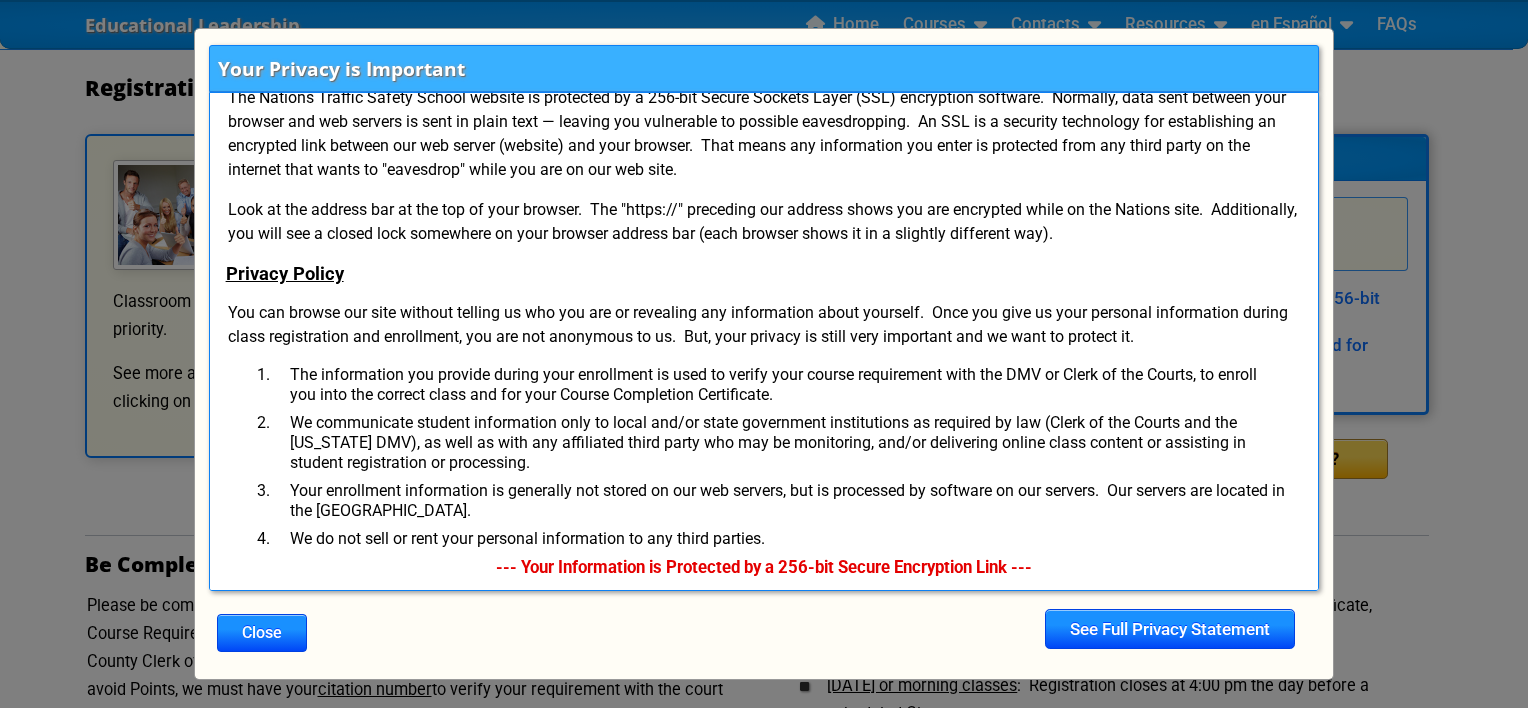 click on "Your Privacy is Important
The Nations Traffic Safety School website is protected by a 256-bit Secure Sockets Layer (SSL) encryption software.  Normally, data sent between your browser and web servers is sent in plain text — leaving you vulnerable to possible eavesdropping.  An SSL is a security technology for establishing an encrypted link between our web server (website) and your browser.  That means any information you enter is protected from any third party on the internet that wants to "eavesdrop" while you are on our web site.
Look at the address bar at the top of your browser.  The "https://" preceding our address shows you are encrypted while on the Nations site.  Additionally, you will see a closed lock somewhere on your browser address bar (each browser shows it in a slightly different way).
Privacy Policy
We do not sell or rent your personal information to any third parties." at bounding box center [764, 354] 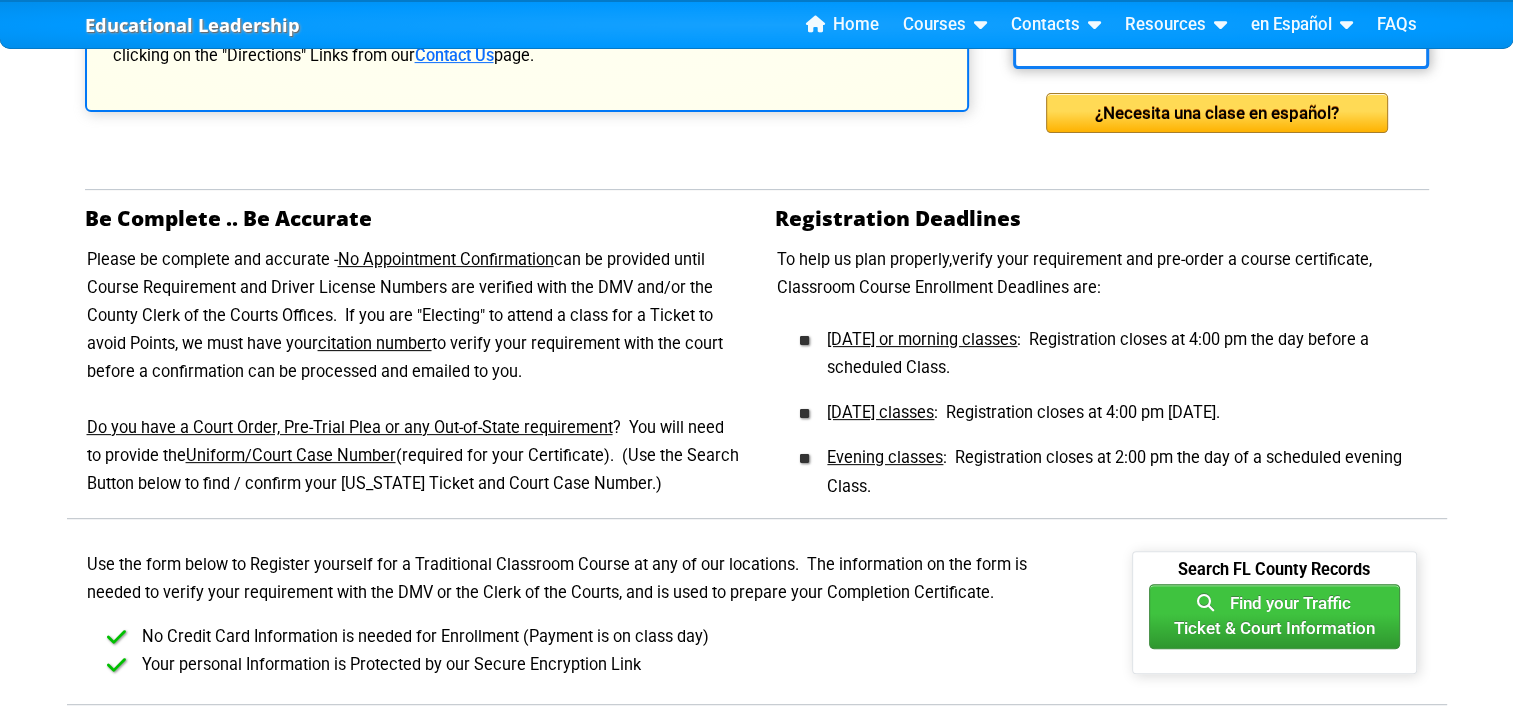 scroll, scrollTop: 693, scrollLeft: 0, axis: vertical 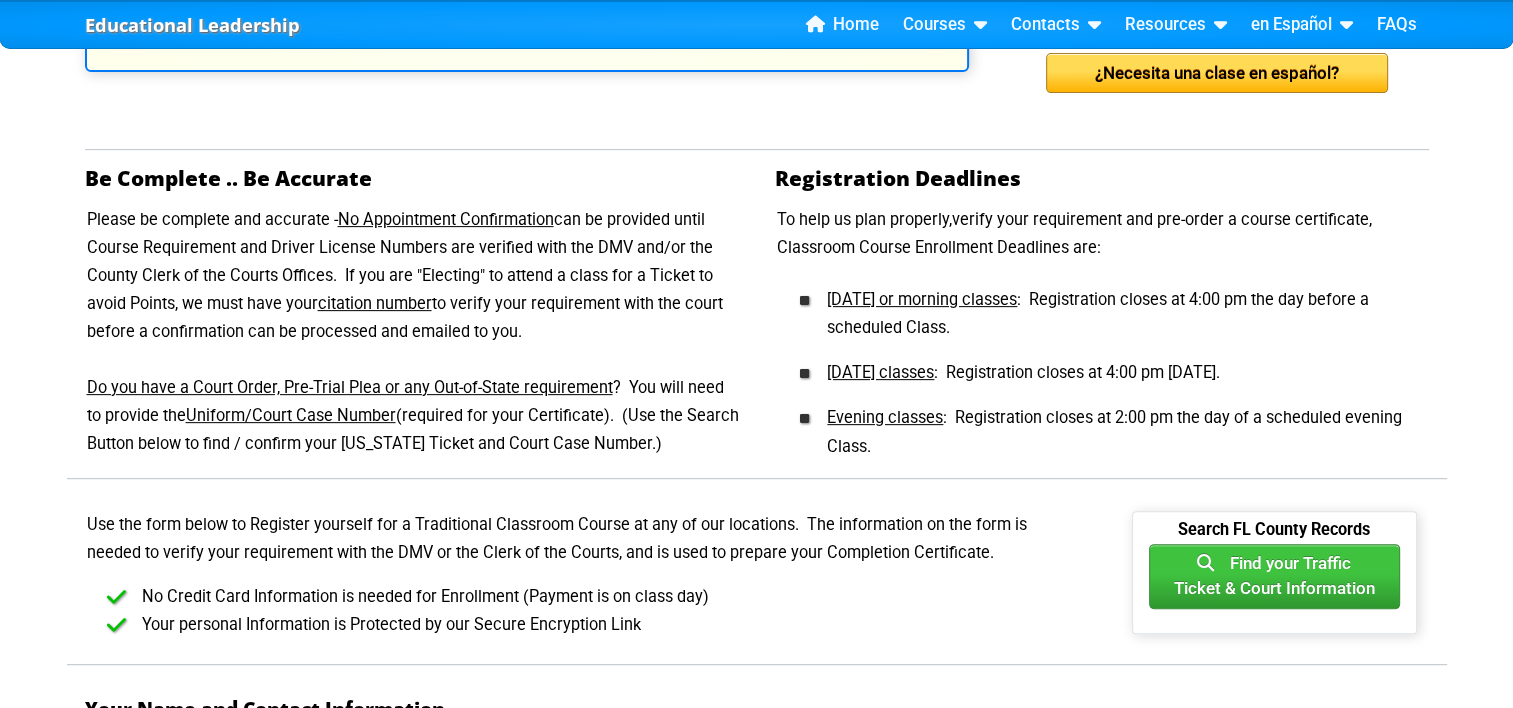 click on "Evening classes" at bounding box center (885, 417) 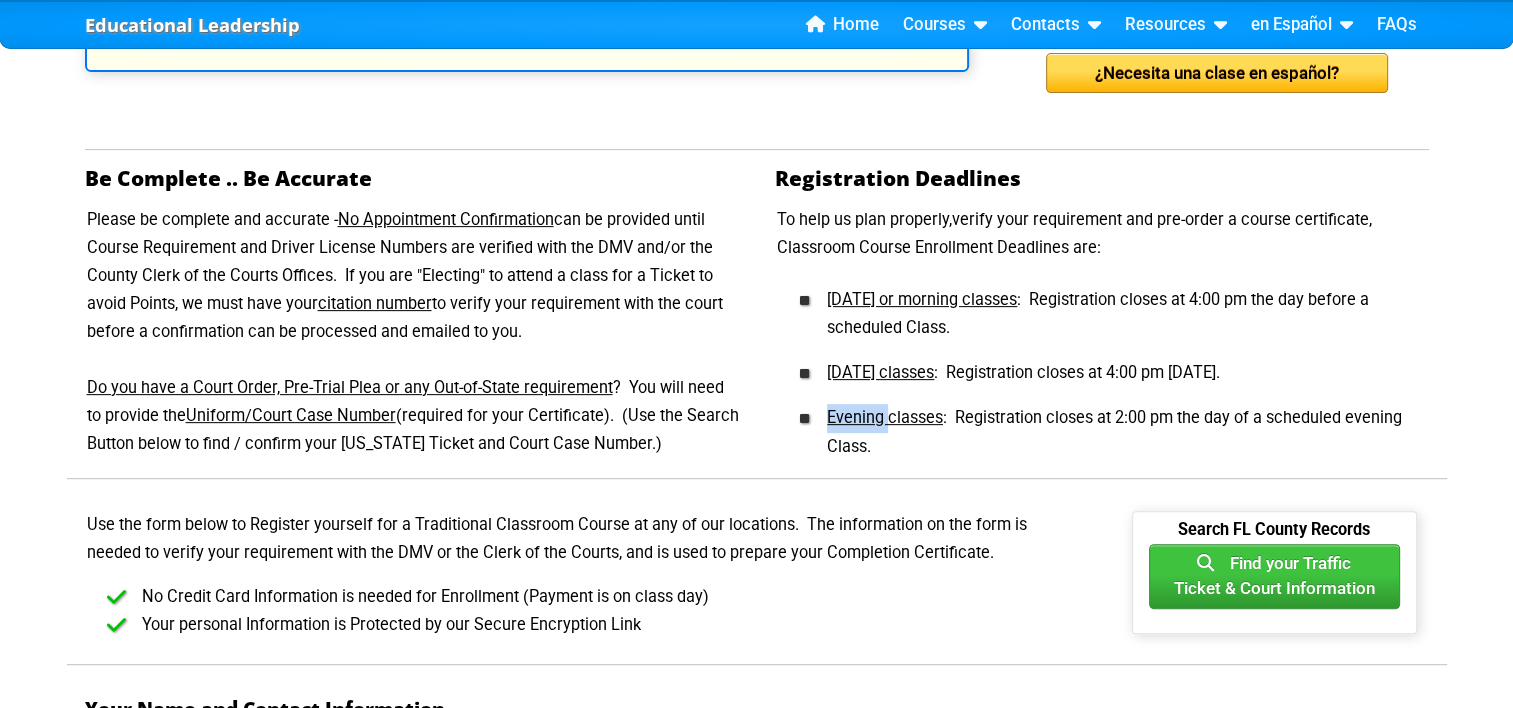click on "Evening classes" at bounding box center (885, 417) 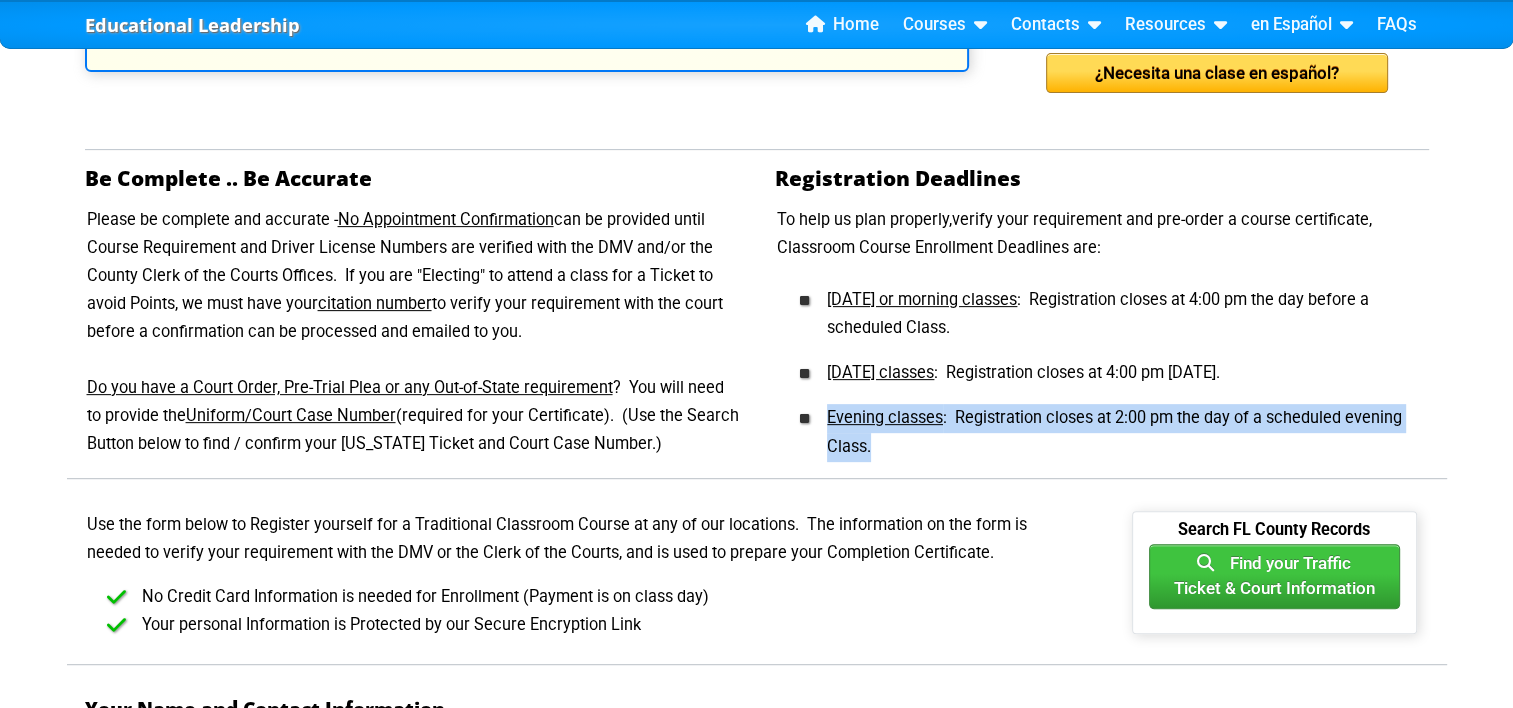 click on "Evening classes" at bounding box center (885, 417) 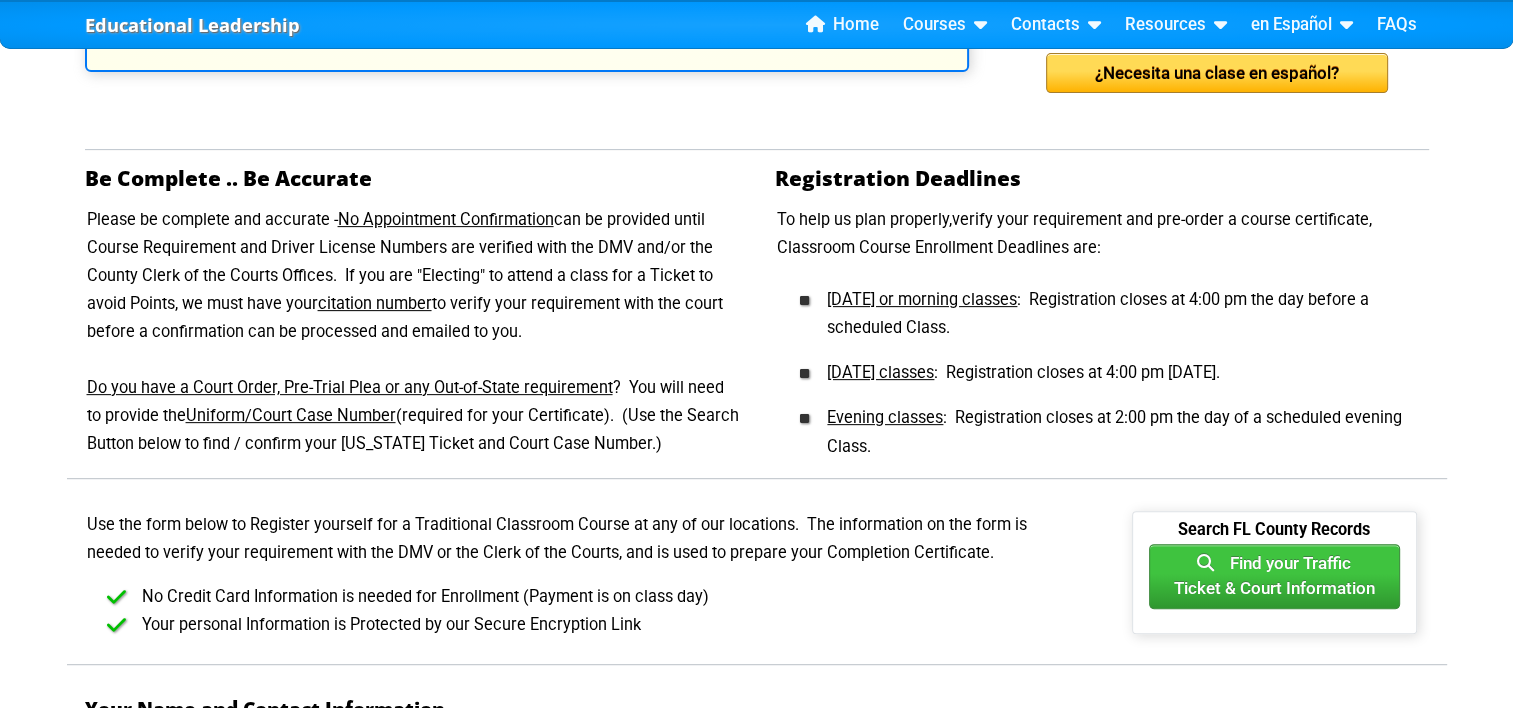 drag, startPoint x: 871, startPoint y: 417, endPoint x: 1389, endPoint y: 331, distance: 525.09045 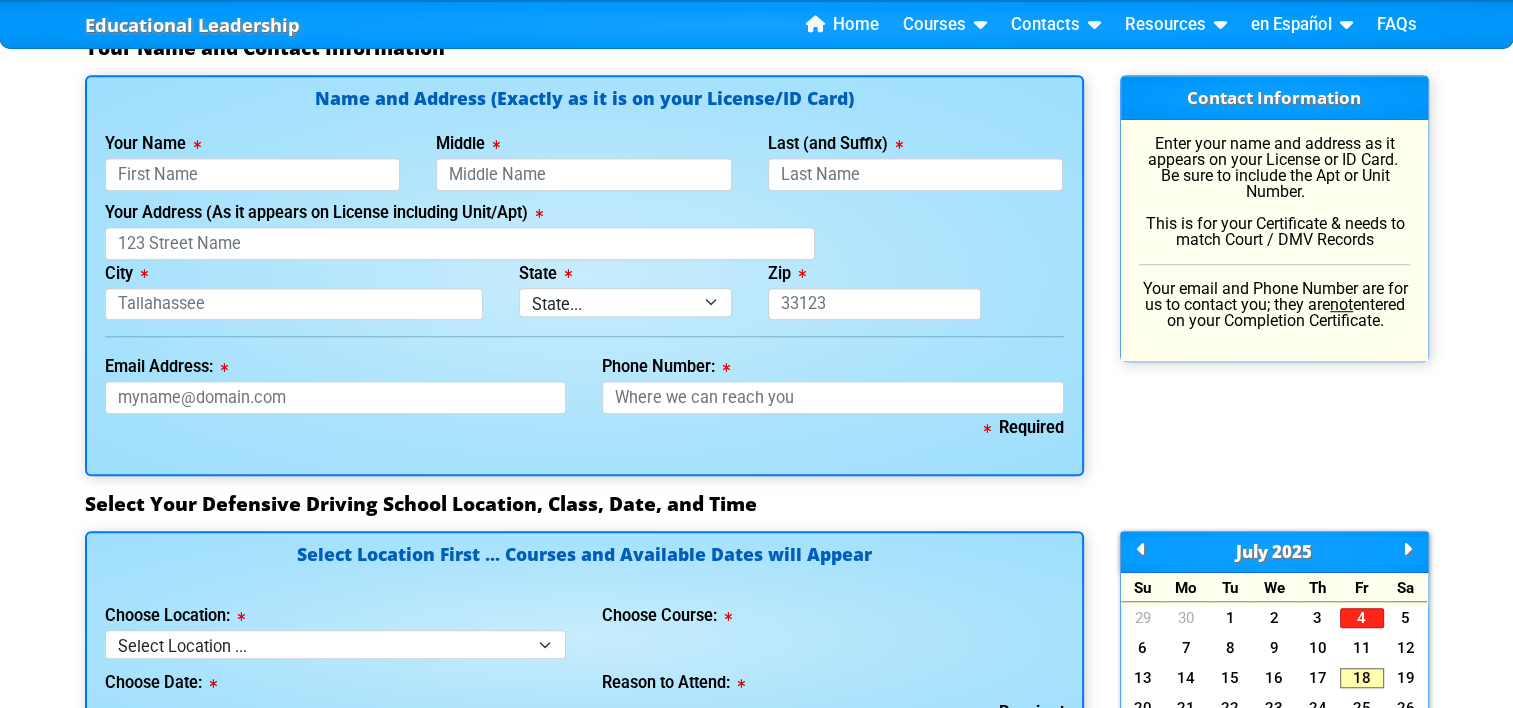 scroll, scrollTop: 1373, scrollLeft: 0, axis: vertical 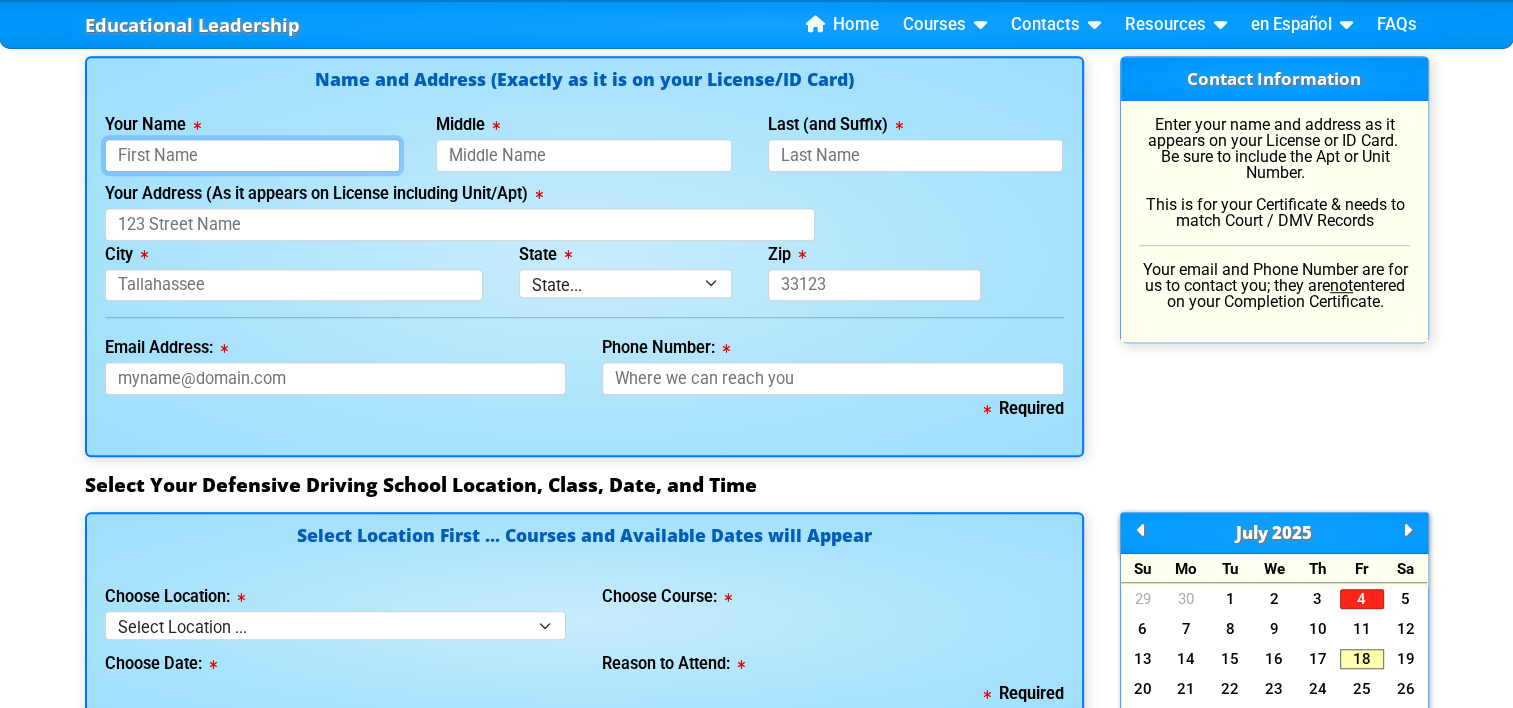 click on "Your Name" at bounding box center (253, 155) 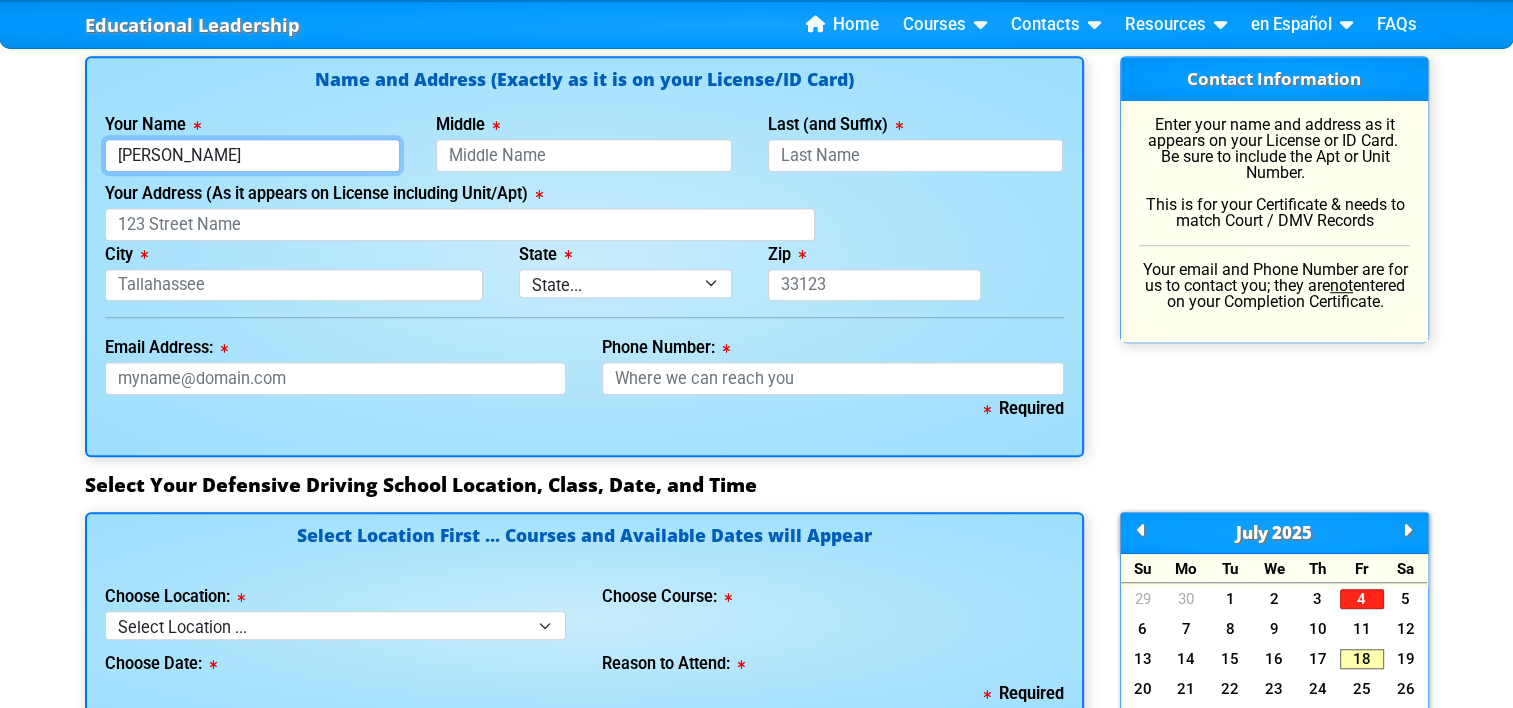 type on "[PERSON_NAME]" 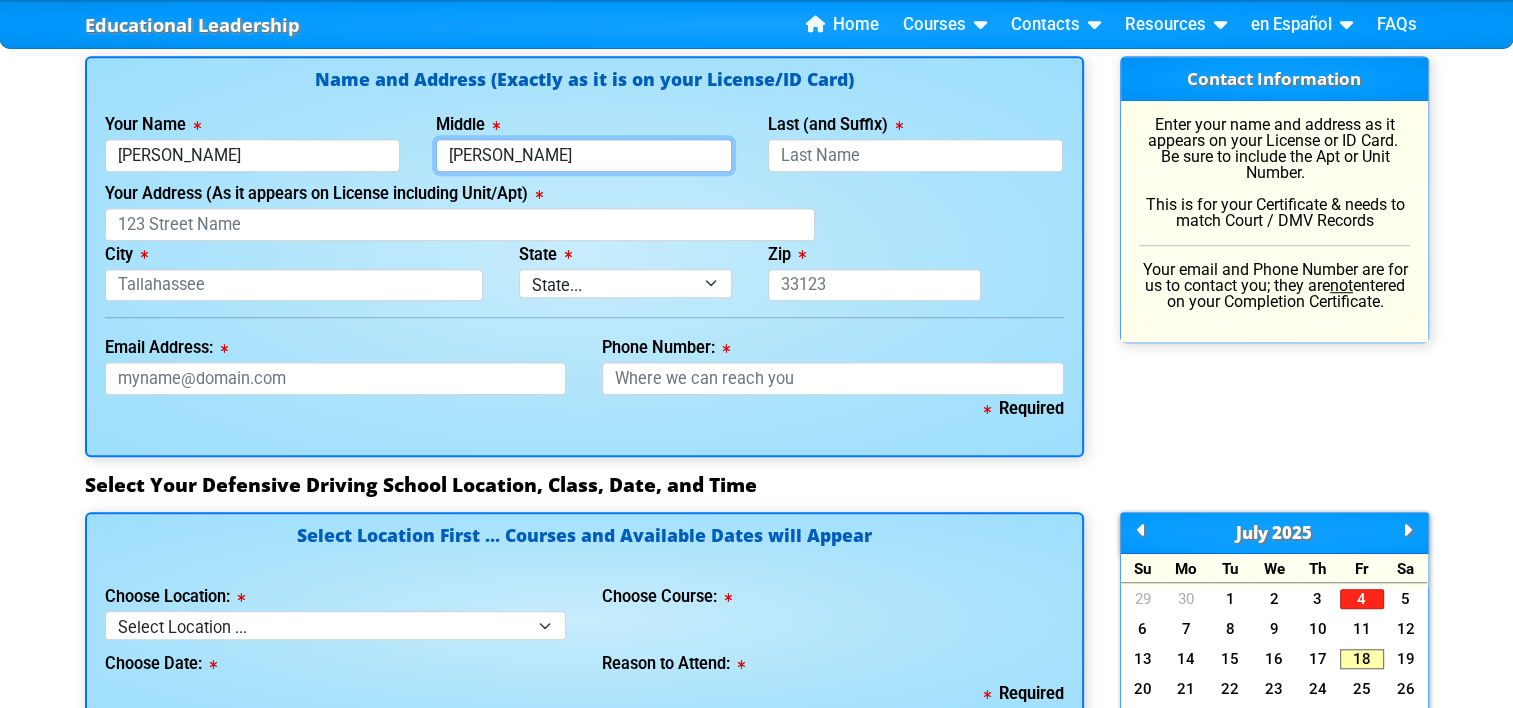 type on "[PERSON_NAME]" 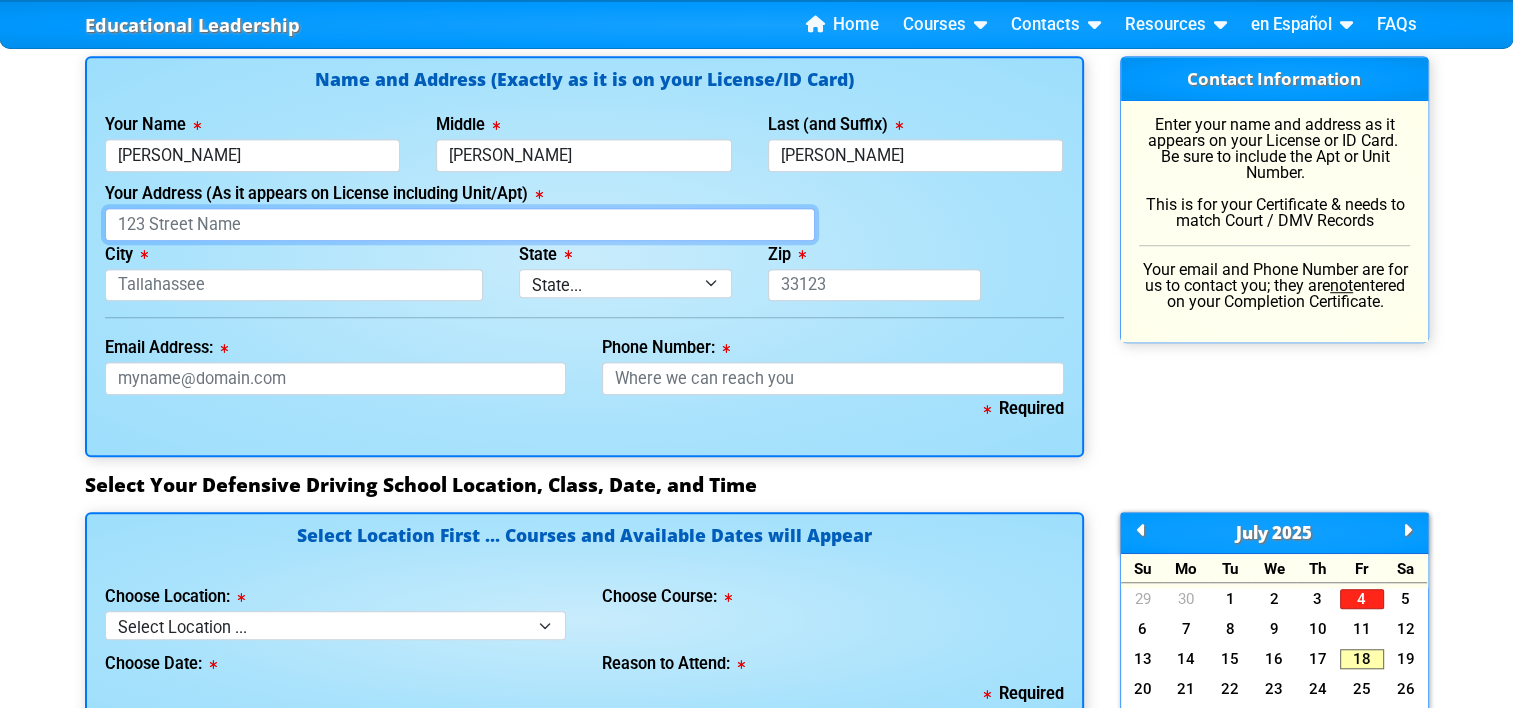 type on "[PERSON_NAME]" 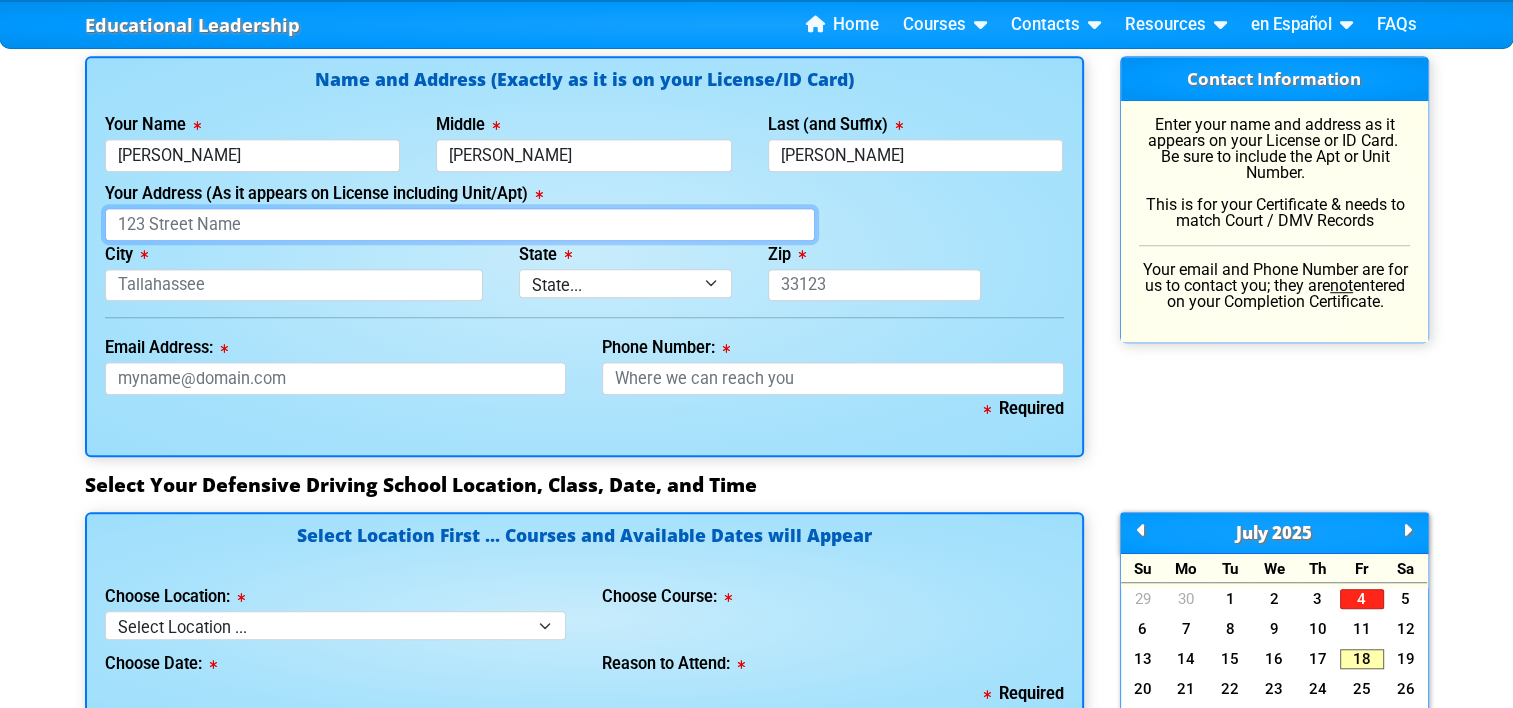 click on "Your Address (As it appears on License including Unit/Apt)" at bounding box center (460, 224) 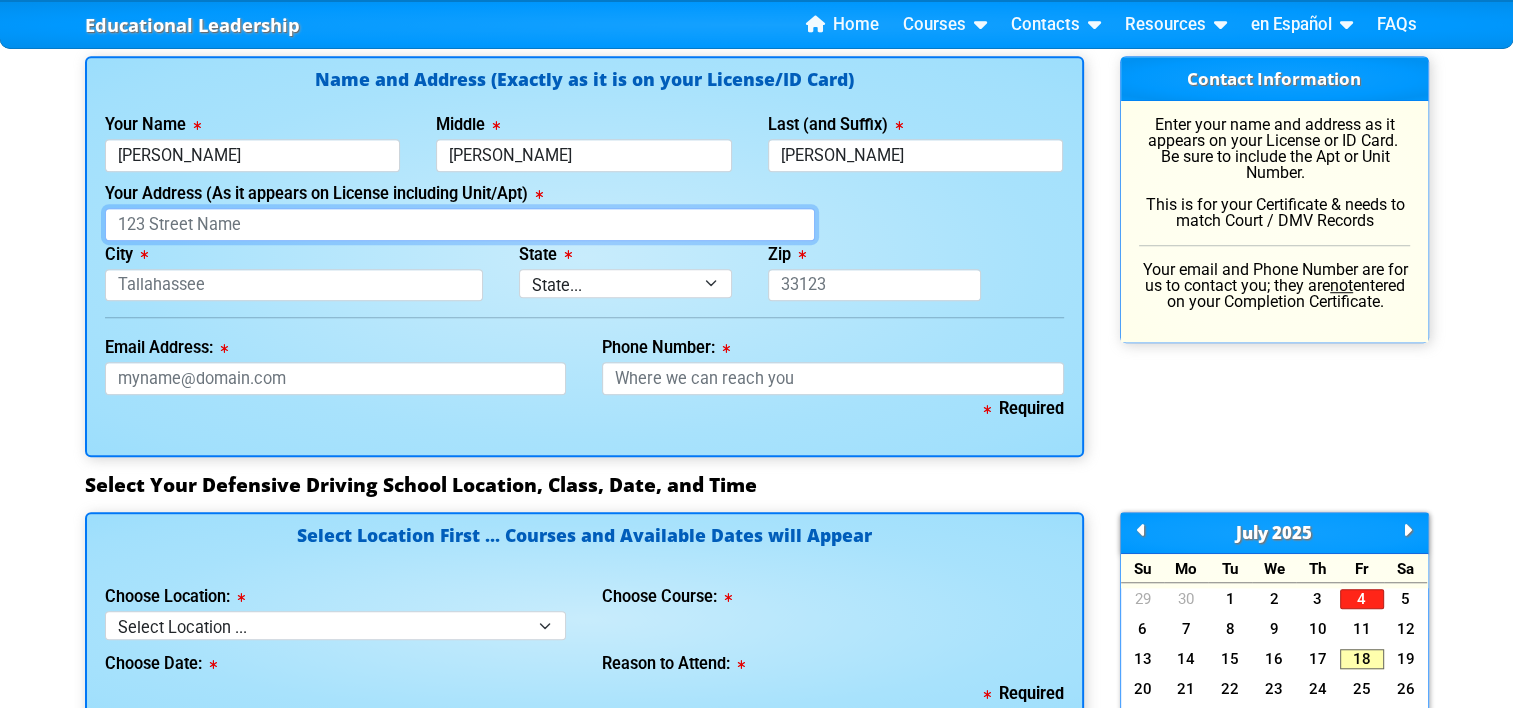 click on "Your Address (As it appears on License including Unit/Apt)" at bounding box center [460, 224] 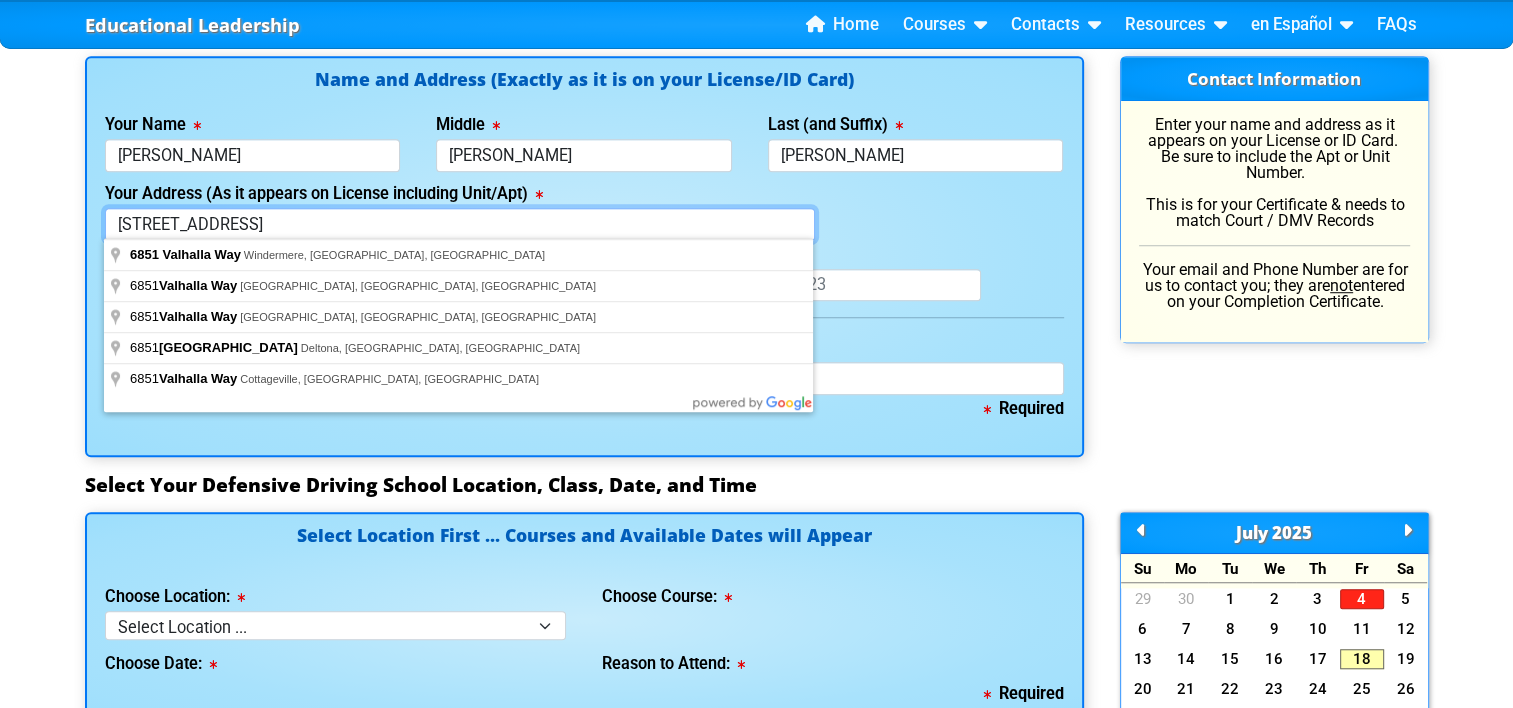 type on "[STREET_ADDRESS]" 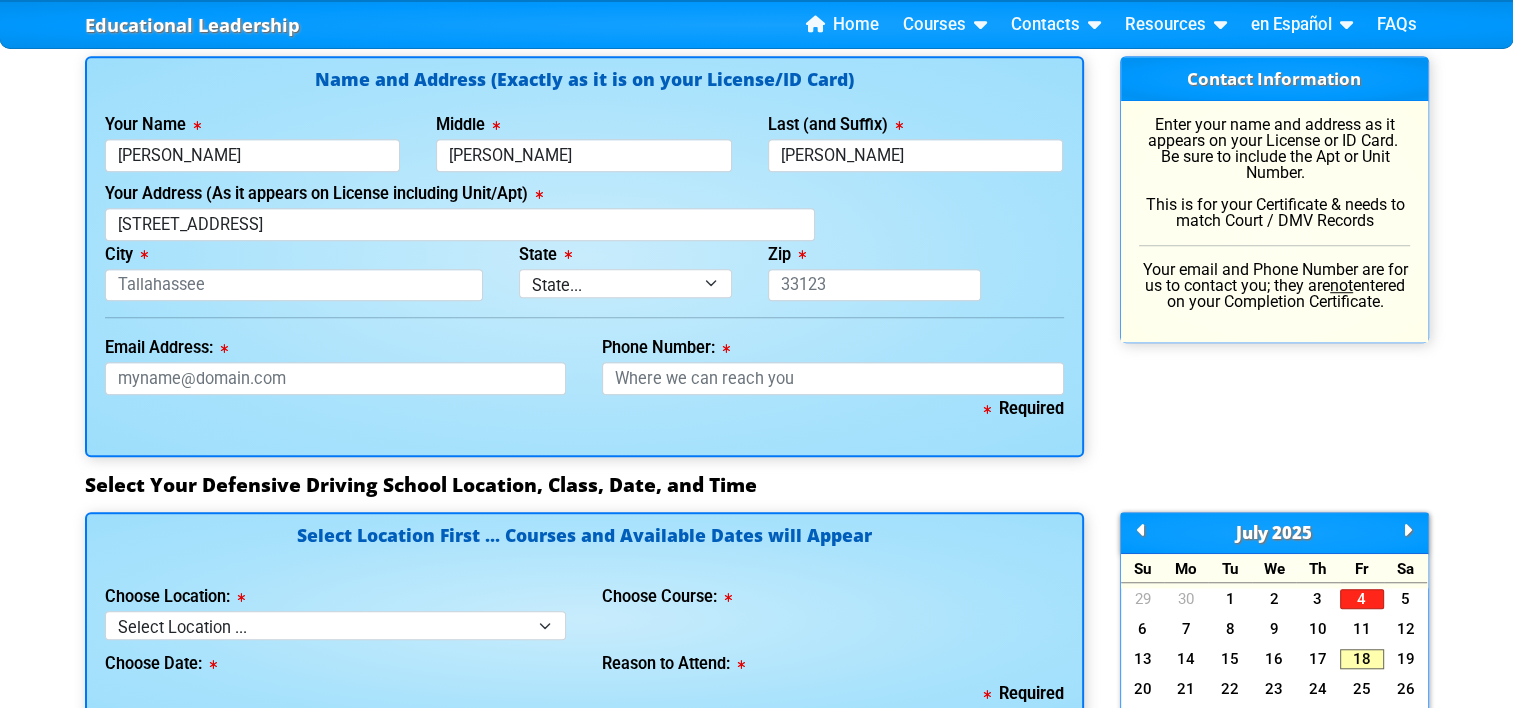 click on "Your Address (As it appears on License including Unit/Apt)
[STREET_ADDRESS]" at bounding box center (460, 210) 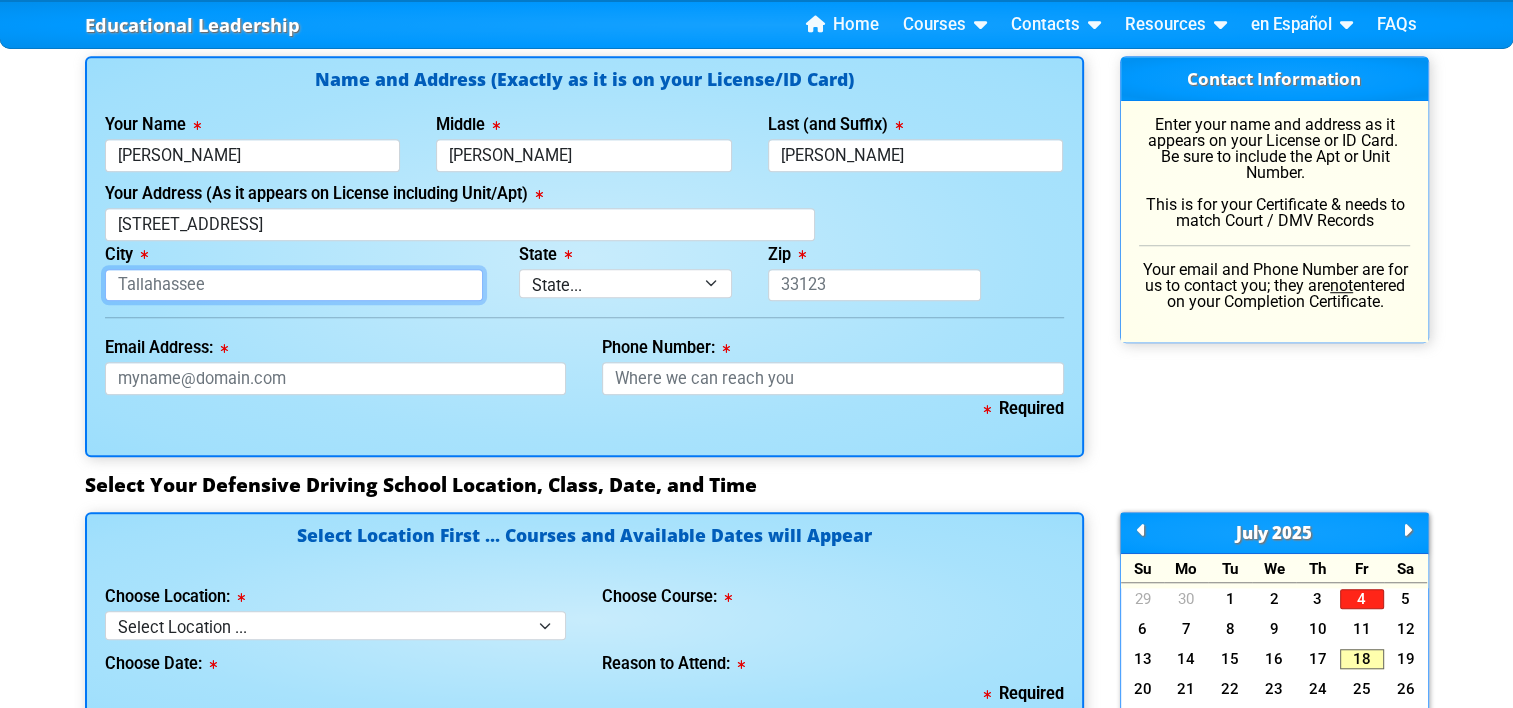 click on "City" at bounding box center [294, 285] 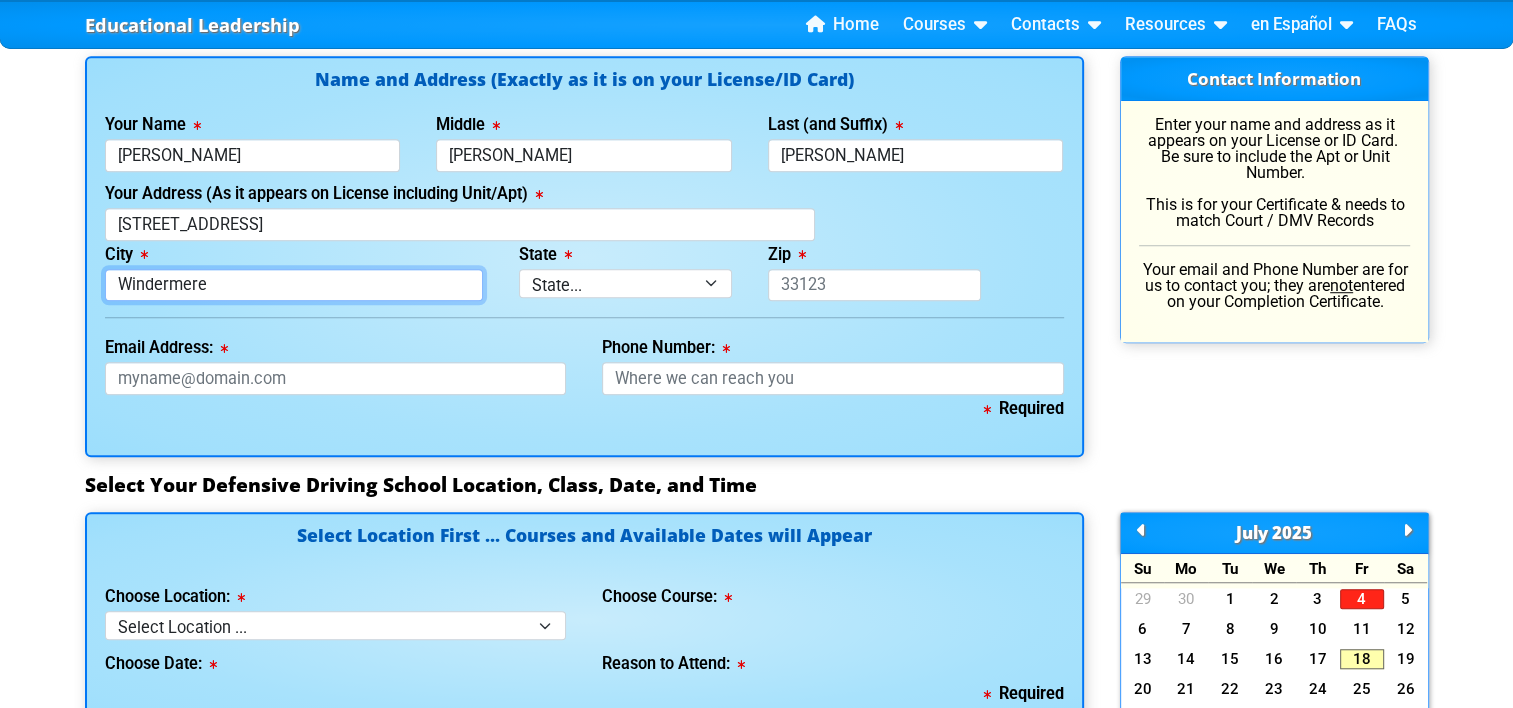 type on "Windermere" 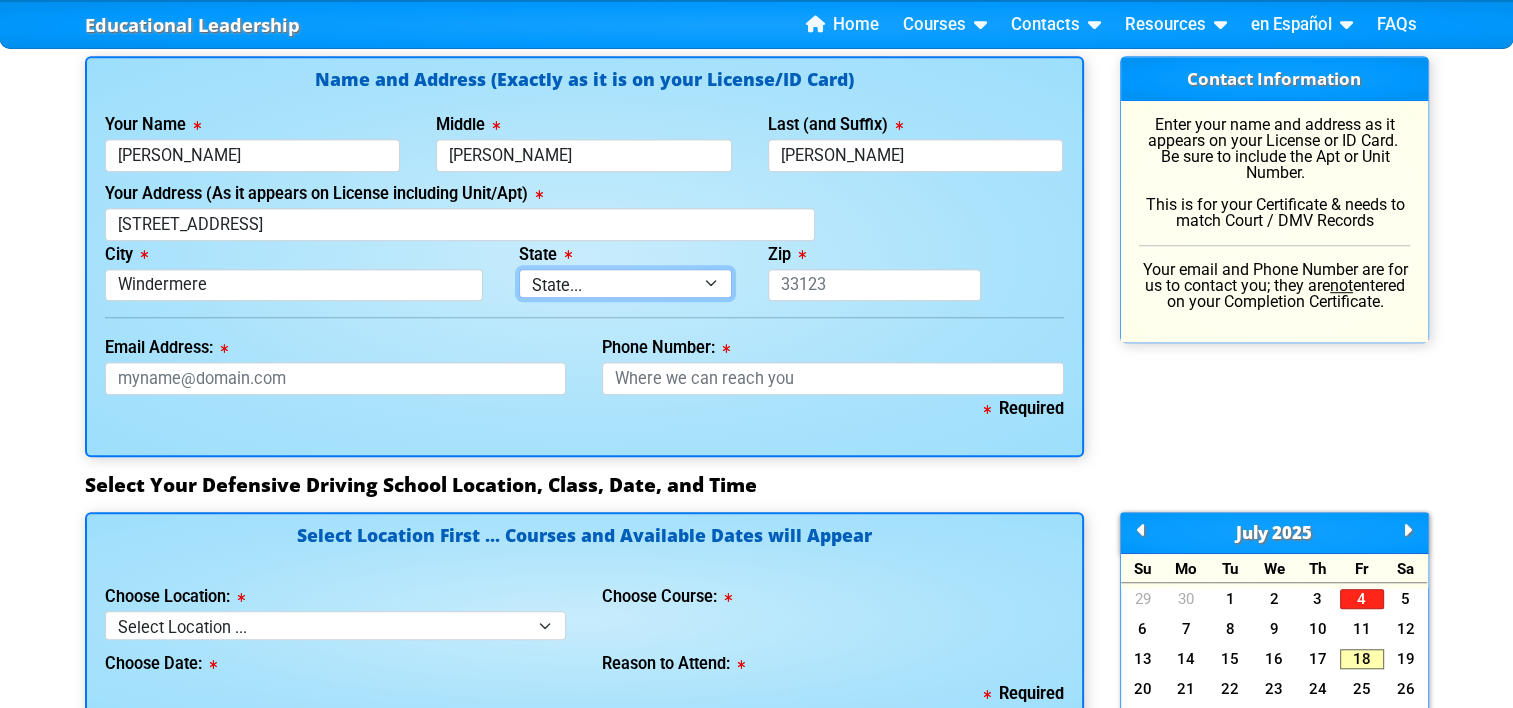 click on "State...
FL
AK
AL
AR
AZ
CA
CO
CT
DE
GA
HI
IA
ID
IL
IN
KS
[GEOGRAPHIC_DATA]
LA
MA
MD
ME
[GEOGRAPHIC_DATA]
[GEOGRAPHIC_DATA]
[GEOGRAPHIC_DATA]
[GEOGRAPHIC_DATA]
MT
NC
[GEOGRAPHIC_DATA]
NE
NH
[GEOGRAPHIC_DATA]
[GEOGRAPHIC_DATA]
[GEOGRAPHIC_DATA]
[GEOGRAPHIC_DATA]
[GEOGRAPHIC_DATA]
[GEOGRAPHIC_DATA]
OR
[GEOGRAPHIC_DATA]
[GEOGRAPHIC_DATA]
SC
SD
[GEOGRAPHIC_DATA]
[GEOGRAPHIC_DATA]
[GEOGRAPHIC_DATA]
[GEOGRAPHIC_DATA]
[GEOGRAPHIC_DATA]
[GEOGRAPHIC_DATA]
[GEOGRAPHIC_DATA]
WV
WY" at bounding box center (625, 283) 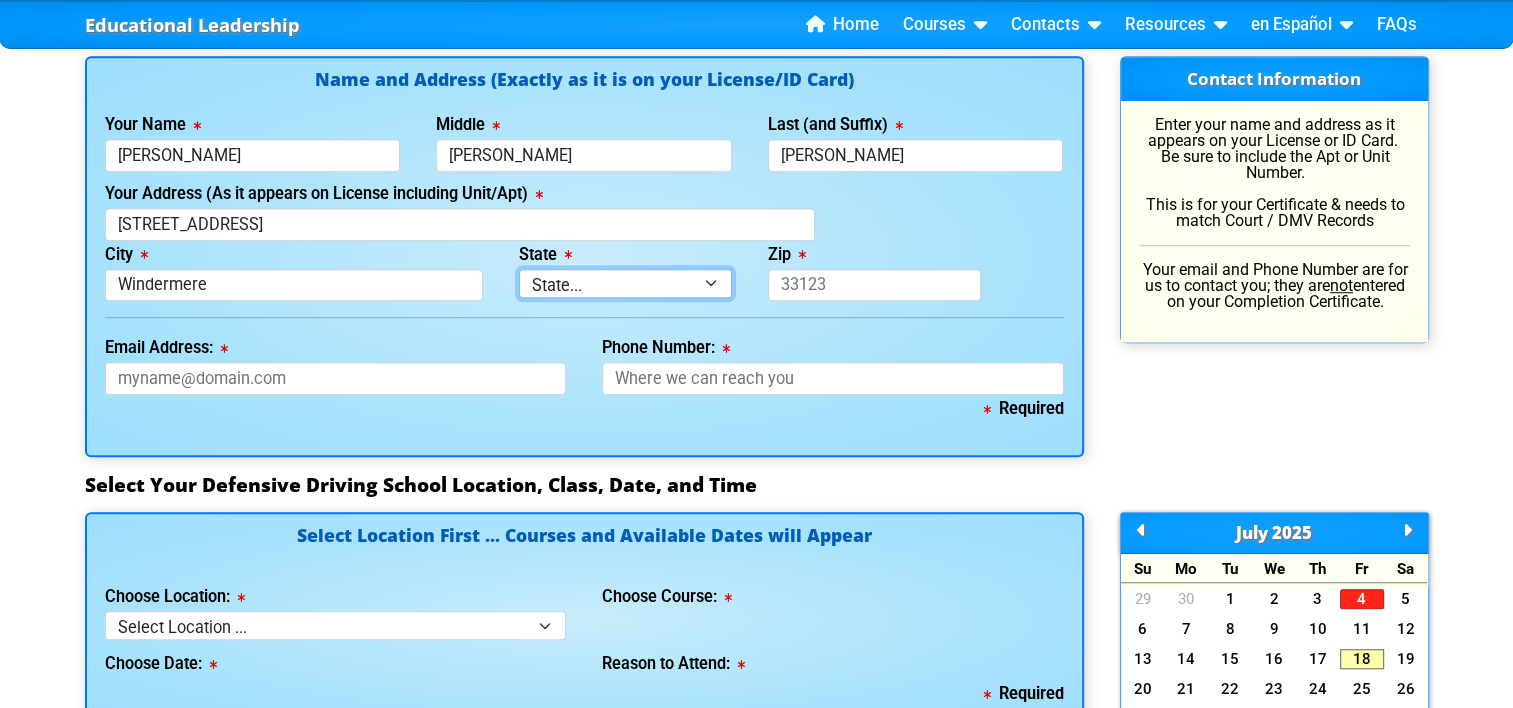 click on "State...
FL
AK
AL
AR
AZ
CA
CO
CT
DE
GA
HI
IA
ID
IL
IN
KS
[GEOGRAPHIC_DATA]
LA
MA
MD
ME
[GEOGRAPHIC_DATA]
[GEOGRAPHIC_DATA]
[GEOGRAPHIC_DATA]
[GEOGRAPHIC_DATA]
MT
NC
[GEOGRAPHIC_DATA]
NE
NH
[GEOGRAPHIC_DATA]
[GEOGRAPHIC_DATA]
[GEOGRAPHIC_DATA]
[GEOGRAPHIC_DATA]
[GEOGRAPHIC_DATA]
[GEOGRAPHIC_DATA]
OR
[GEOGRAPHIC_DATA]
[GEOGRAPHIC_DATA]
SC
SD
[GEOGRAPHIC_DATA]
[GEOGRAPHIC_DATA]
[GEOGRAPHIC_DATA]
[GEOGRAPHIC_DATA]
[GEOGRAPHIC_DATA]
[GEOGRAPHIC_DATA]
[GEOGRAPHIC_DATA]
WV
WY" at bounding box center (625, 283) 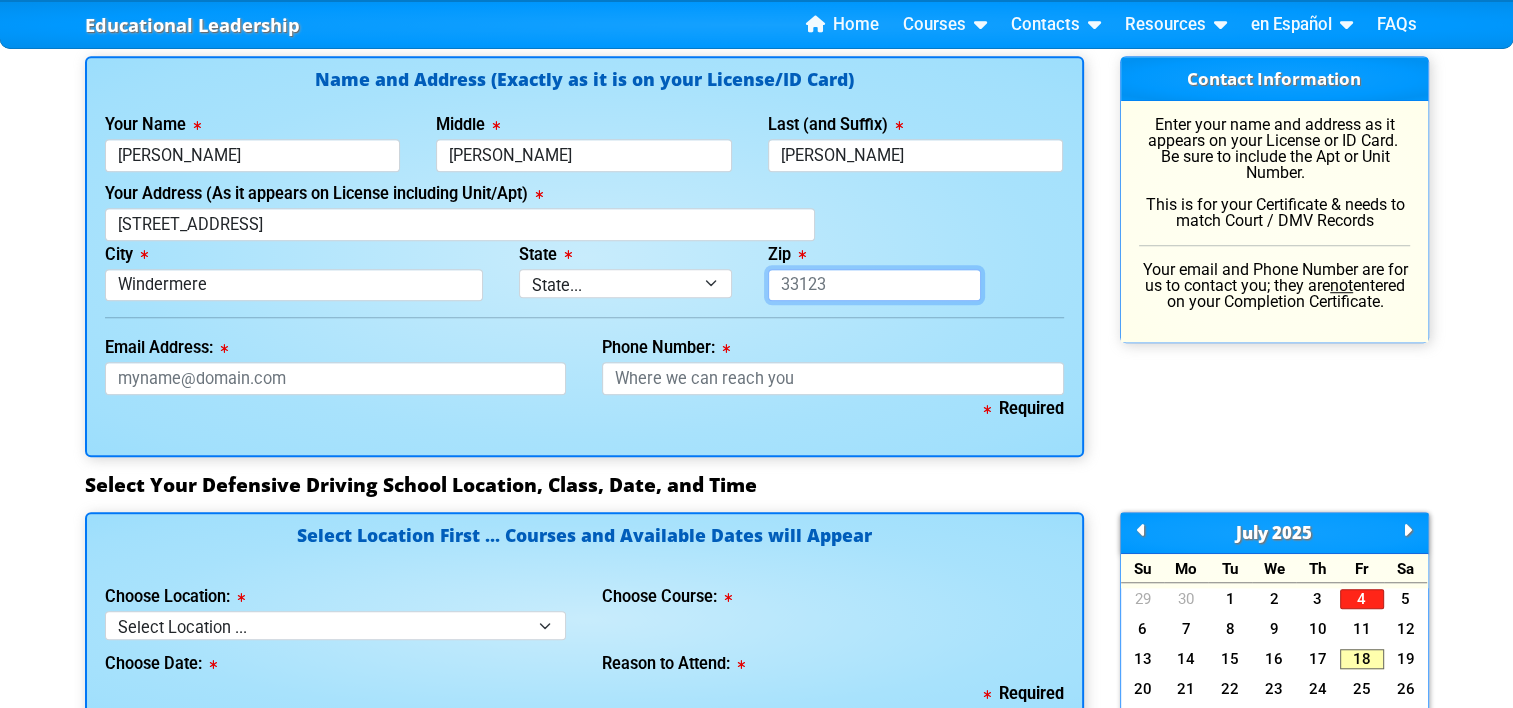 click on "Zip" at bounding box center (874, 285) 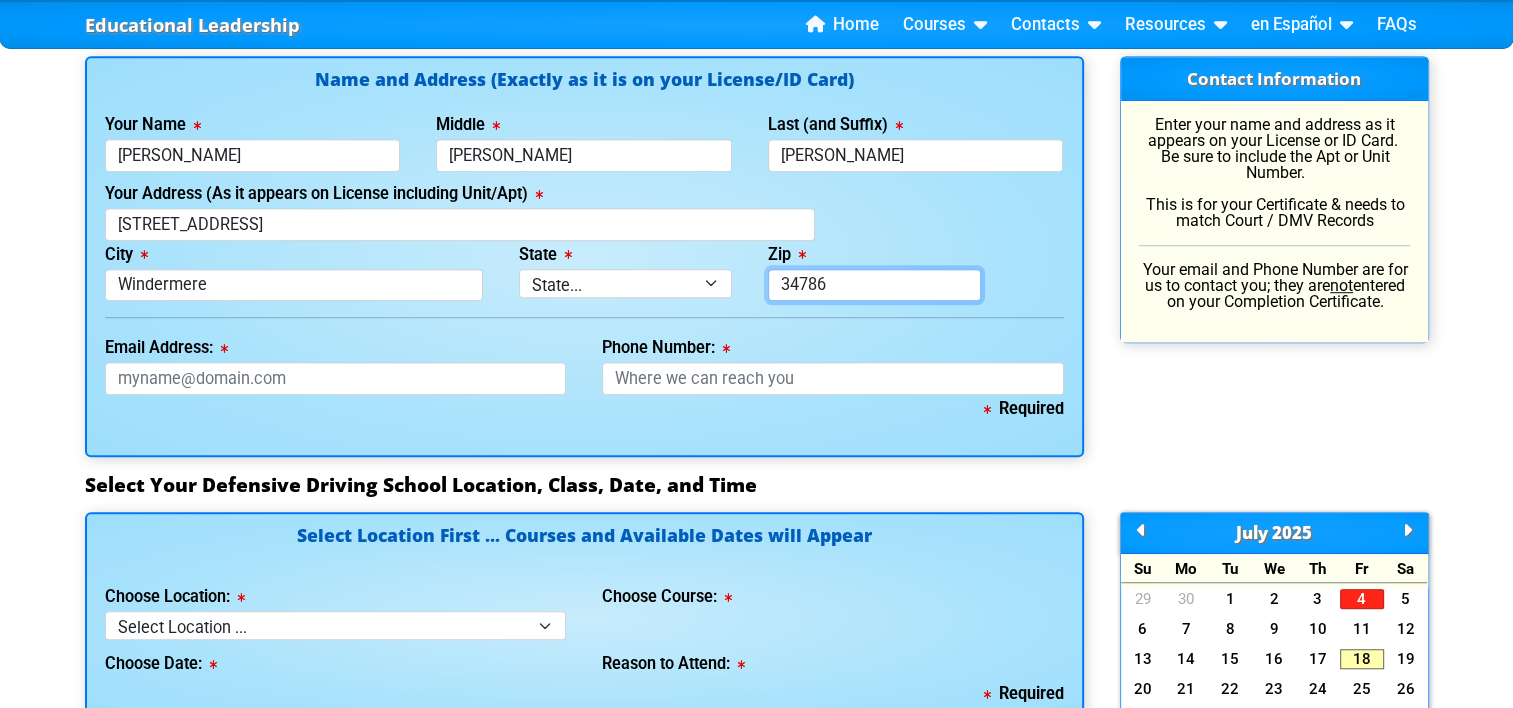 type on "34786" 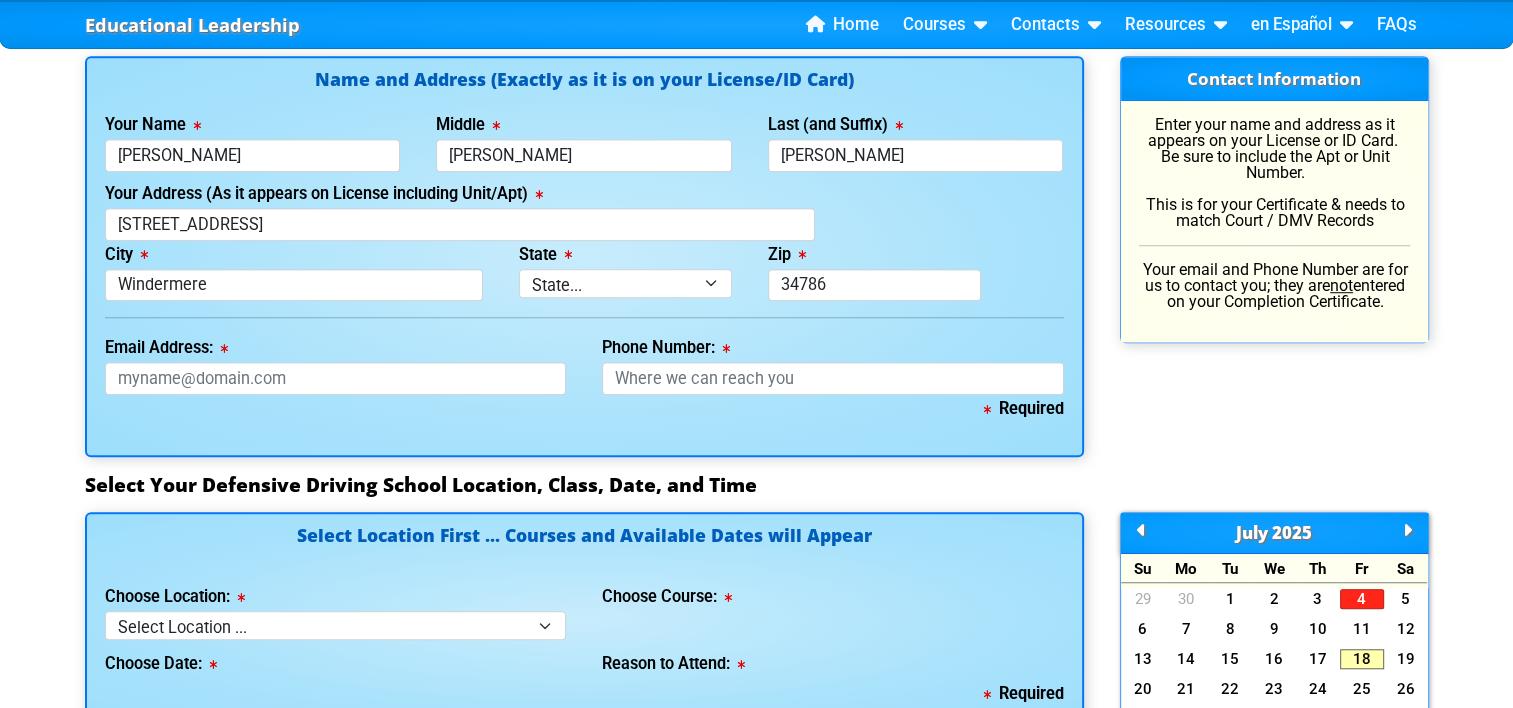 click on "Name and Address (Exactly as it is on your License/ID Card)
Your Name
[PERSON_NAME]
Middle
[PERSON_NAME]
Last (and Suffix)
[PERSON_NAME]
Your Address (As it appears on License including Unit/Apt)
[STREET_ADDRESS]
City
[GEOGRAPHIC_DATA]
State
State...
FL
AK
AL
AR
AZ
CA
CO
CT
DE
GA
HI
IA
ID
IL
IN
KS
[GEOGRAPHIC_DATA]
LA
MA
MD
ME
[GEOGRAPHIC_DATA]
[GEOGRAPHIC_DATA]
[GEOGRAPHIC_DATA]
[GEOGRAPHIC_DATA]
MT
NC
[GEOGRAPHIC_DATA]
NE
NH
[GEOGRAPHIC_DATA]
[GEOGRAPHIC_DATA]
[GEOGRAPHIC_DATA]
[GEOGRAPHIC_DATA]
[GEOGRAPHIC_DATA]
[GEOGRAPHIC_DATA]
OR
[GEOGRAPHIC_DATA]
[GEOGRAPHIC_DATA]
SC
SD
[GEOGRAPHIC_DATA]
[GEOGRAPHIC_DATA]
[GEOGRAPHIC_DATA]
[GEOGRAPHIC_DATA]
[GEOGRAPHIC_DATA]
[GEOGRAPHIC_DATA]
[GEOGRAPHIC_DATA]
WV
WY
Zip
34786" at bounding box center (584, 256) 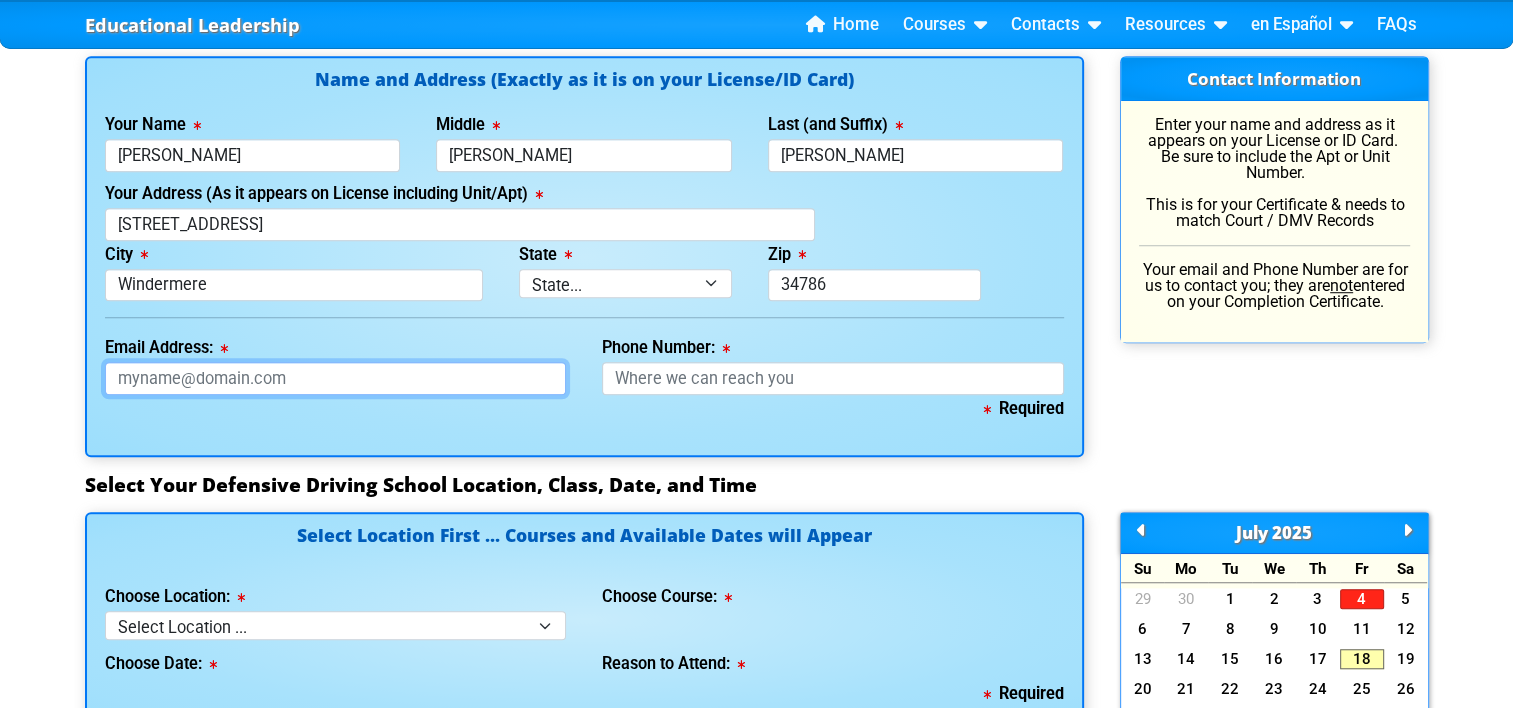 click on "Email Address:" at bounding box center (336, 378) 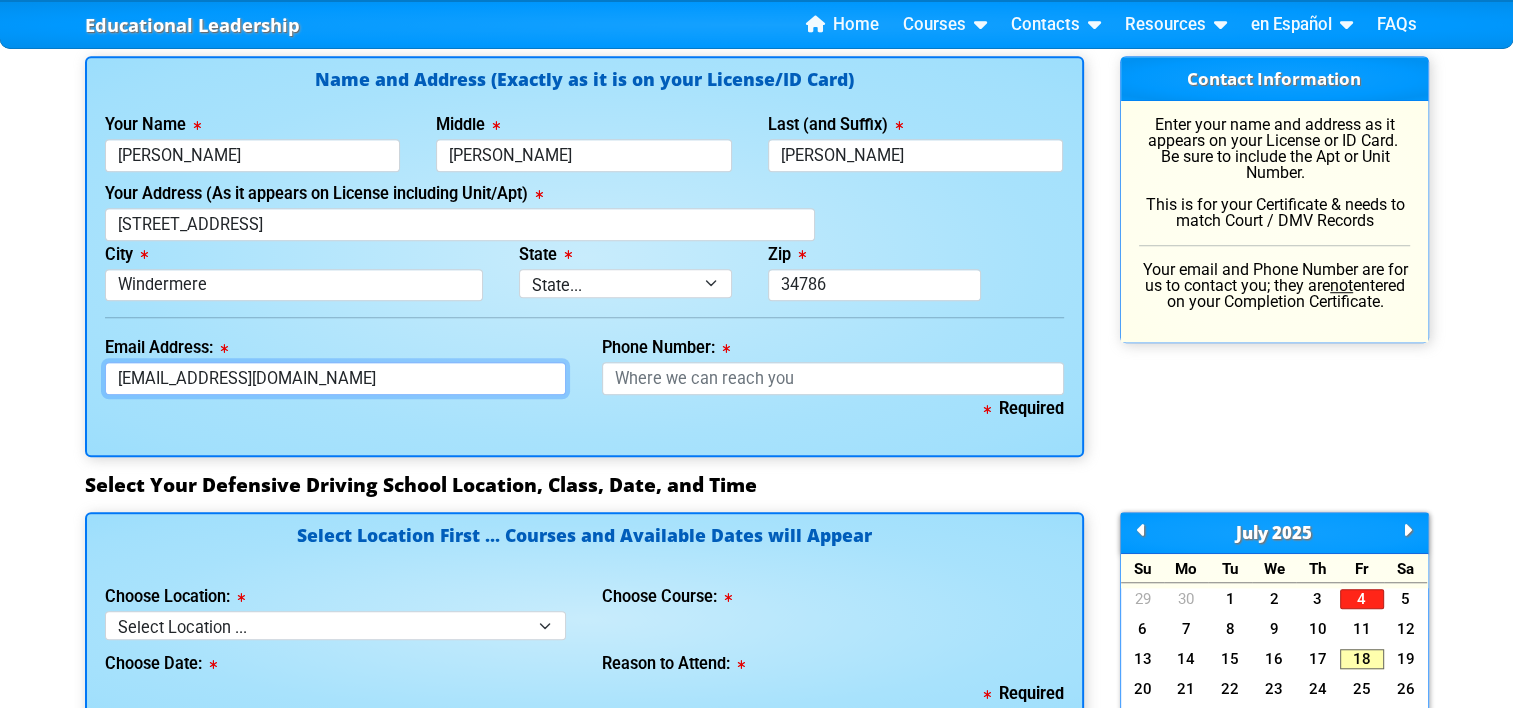 type on "[EMAIL_ADDRESS][DOMAIN_NAME]" 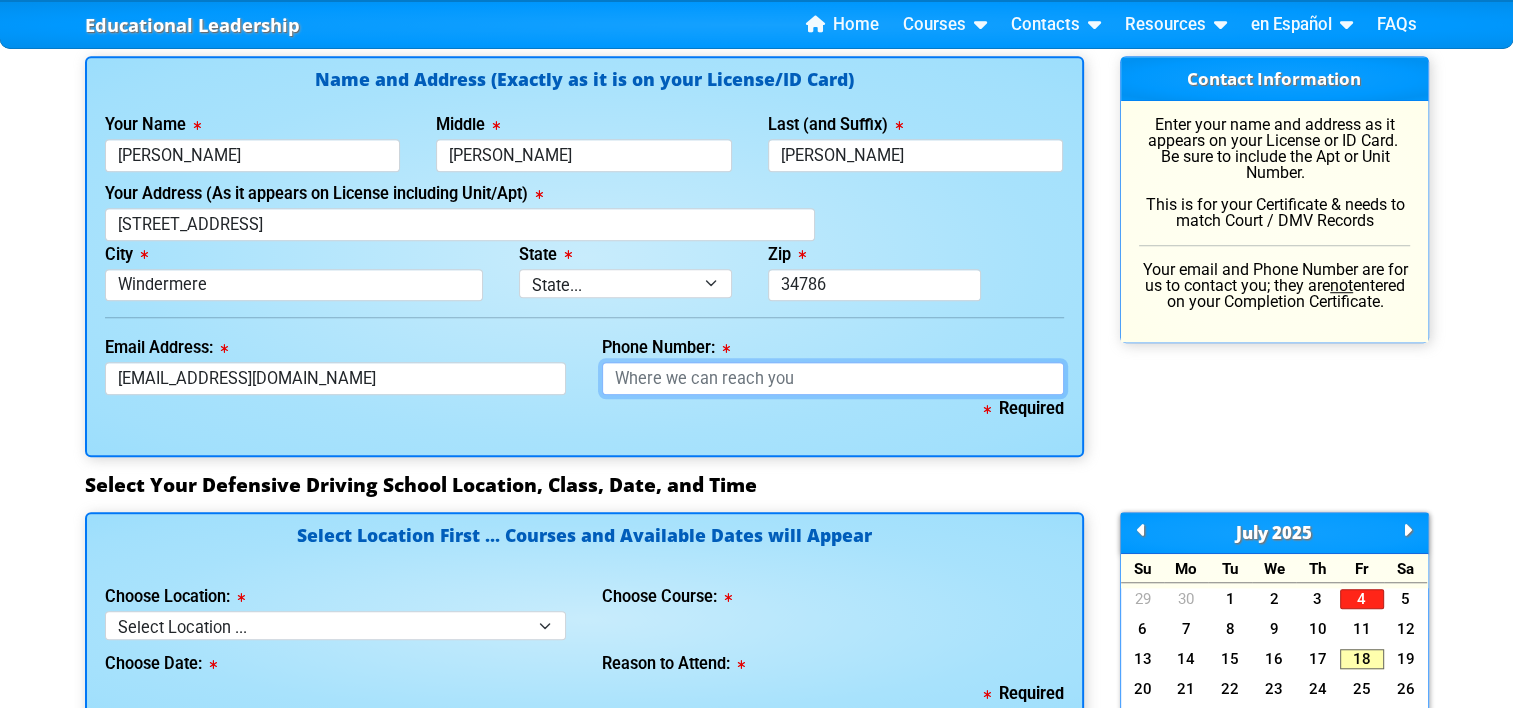 click on "Phone Number:" at bounding box center [833, 378] 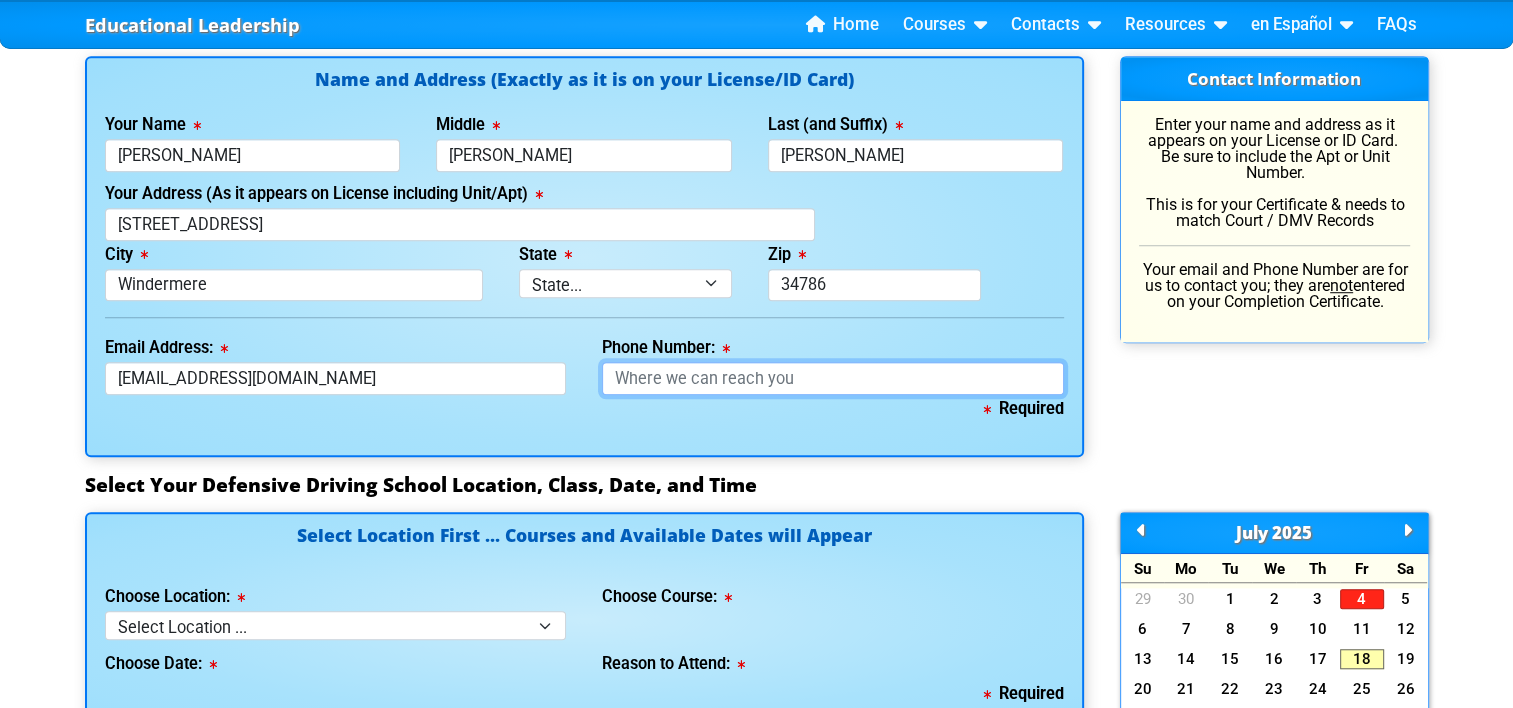 type on "(" 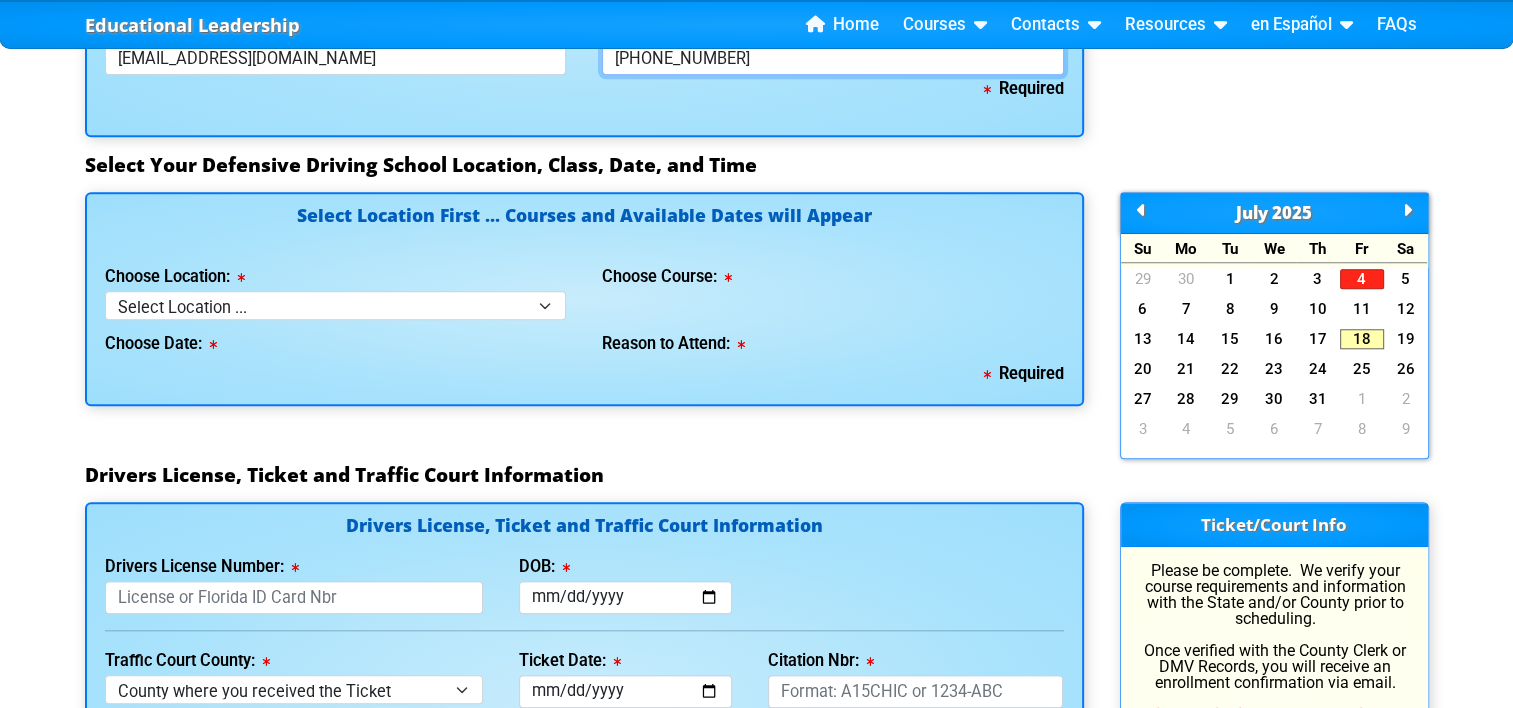 scroll, scrollTop: 1733, scrollLeft: 0, axis: vertical 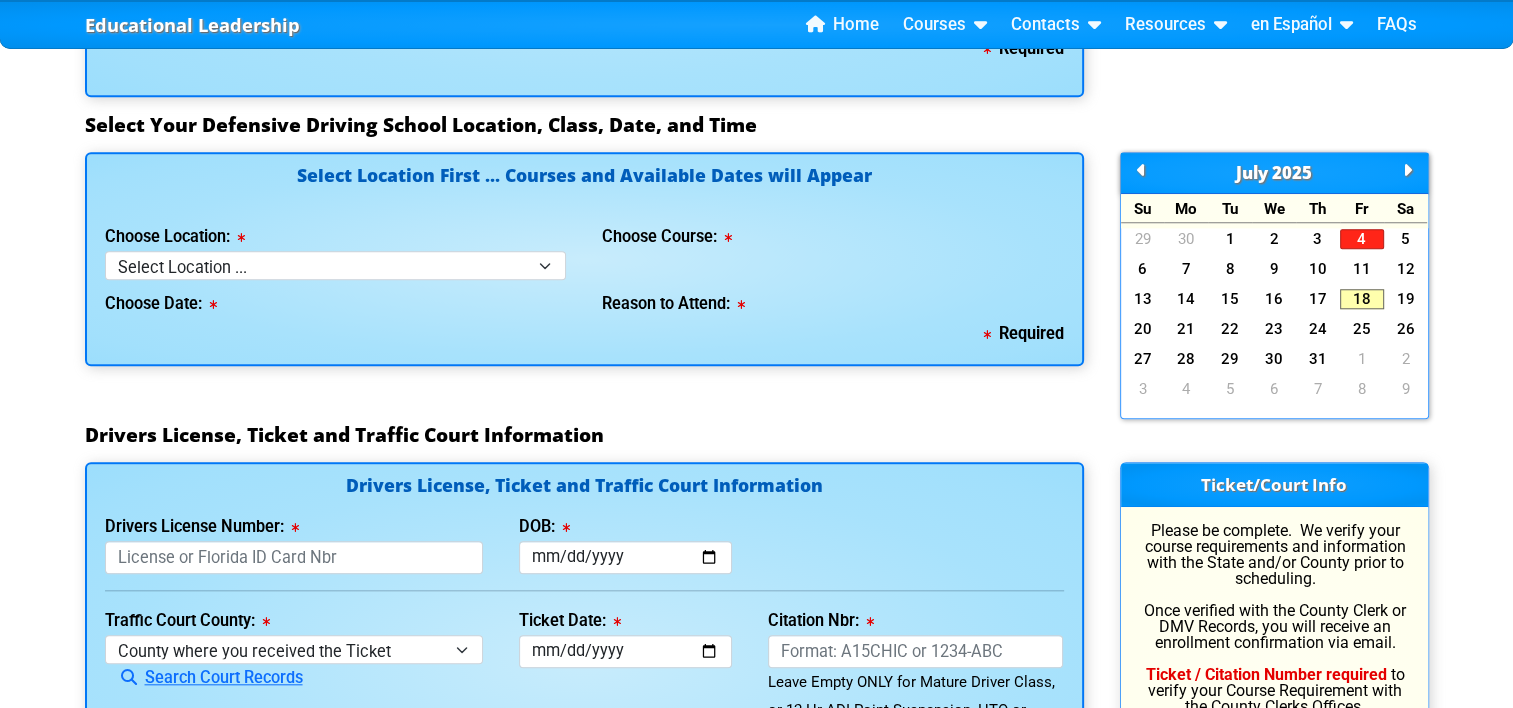 type on "[PHONE_NUMBER]" 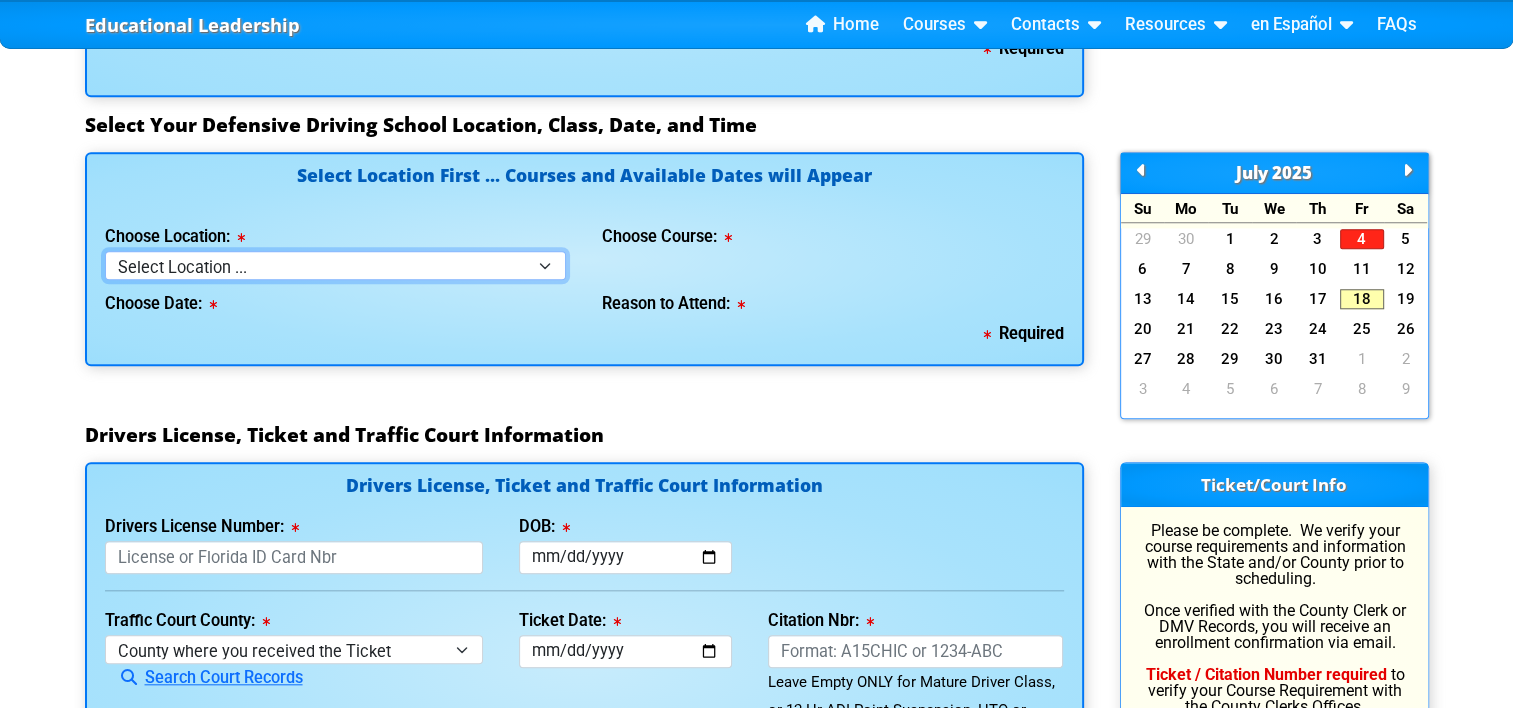 click on "Select Location ... Tampa Orlando Kissimmee [GEOGRAPHIC_DATA] - en español [GEOGRAPHIC_DATA] - en español Live Virtual Classroom via MS Teams" at bounding box center [336, 265] 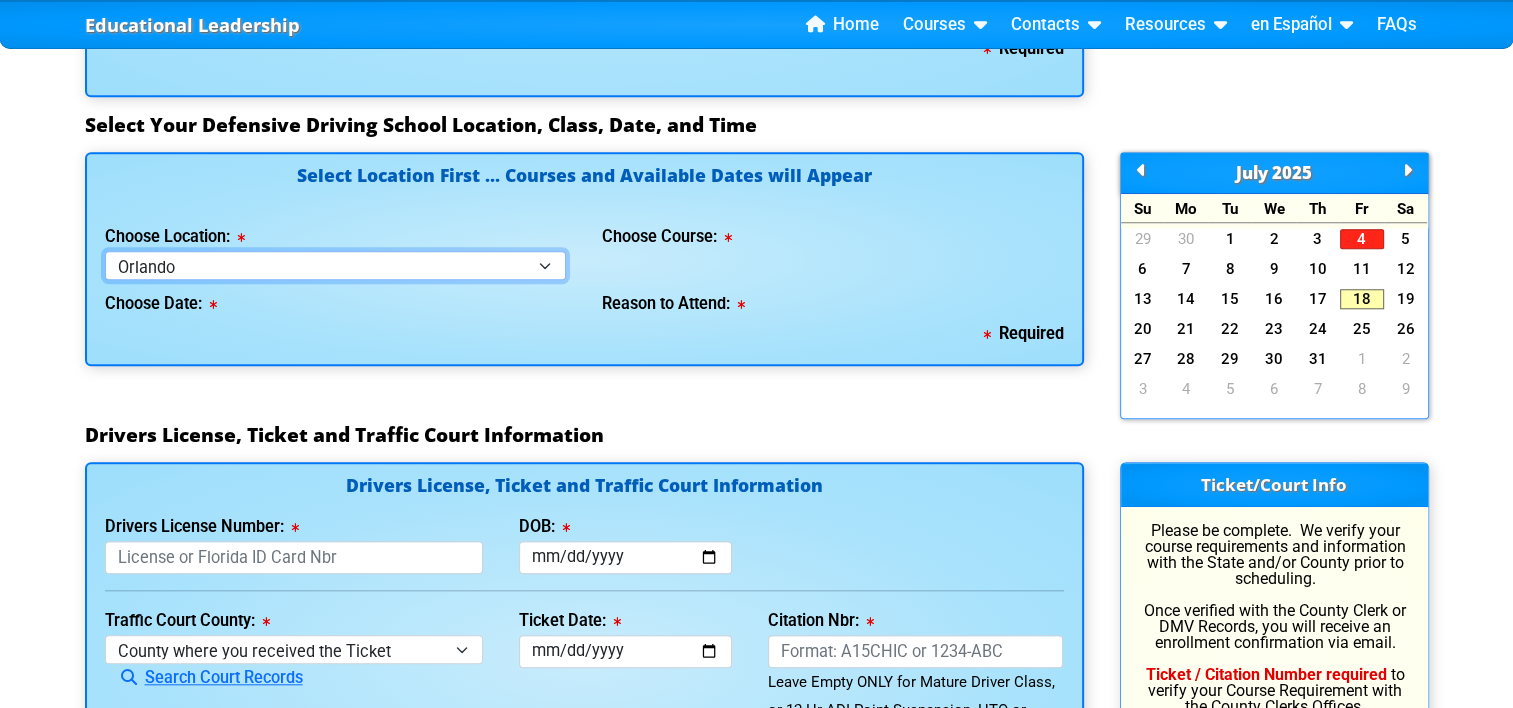 click on "Select Location ... Tampa Orlando Kissimmee [GEOGRAPHIC_DATA] - en español [GEOGRAPHIC_DATA] - en español Live Virtual Classroom via MS Teams" at bounding box center [336, 265] 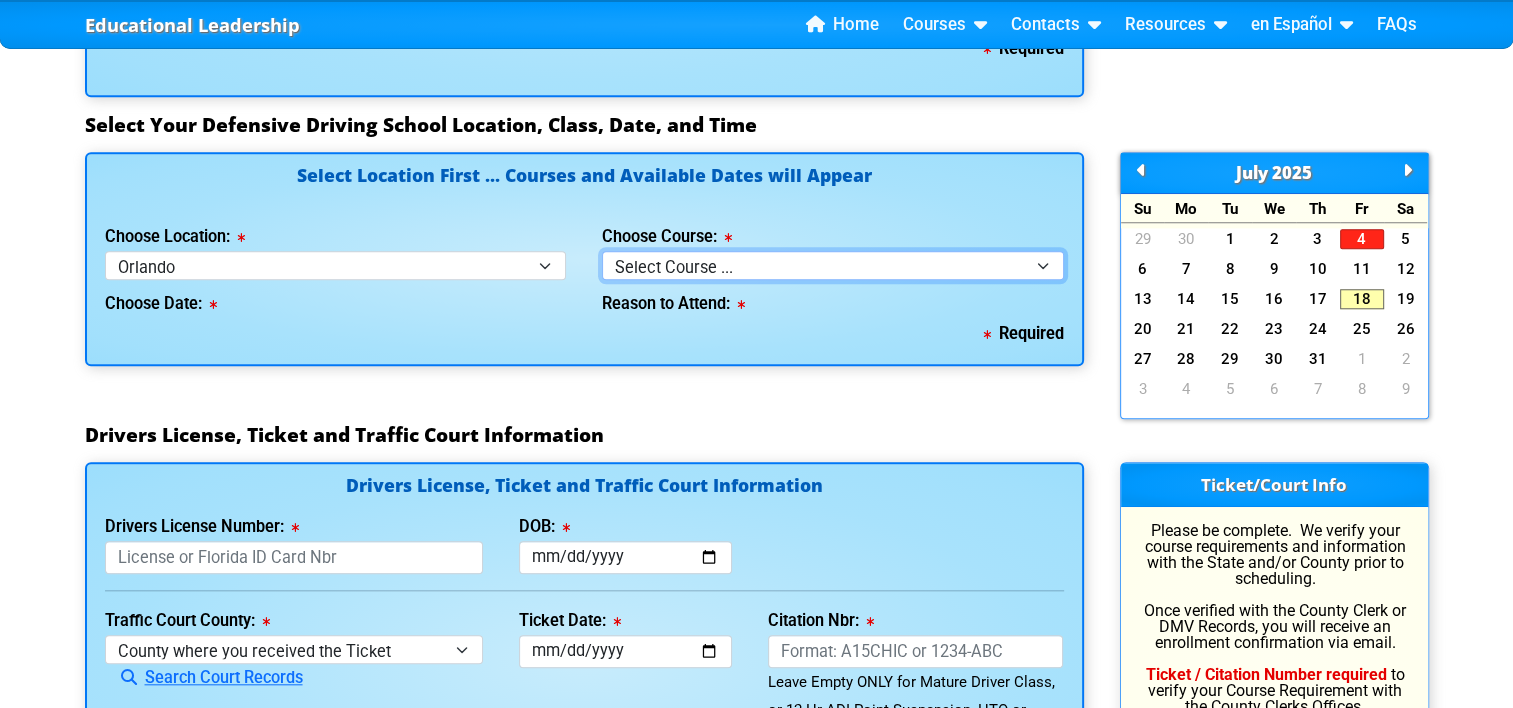 click on "Select Course ... 4 Hour Under 25 Class (STOP or Youthful Offender) 8 Hour Aggressive Driver Class 8 Hour DDS/DDC for Basic or Intermediate Course 8 Hour DWLS/R / FACT Course" at bounding box center [833, 265] 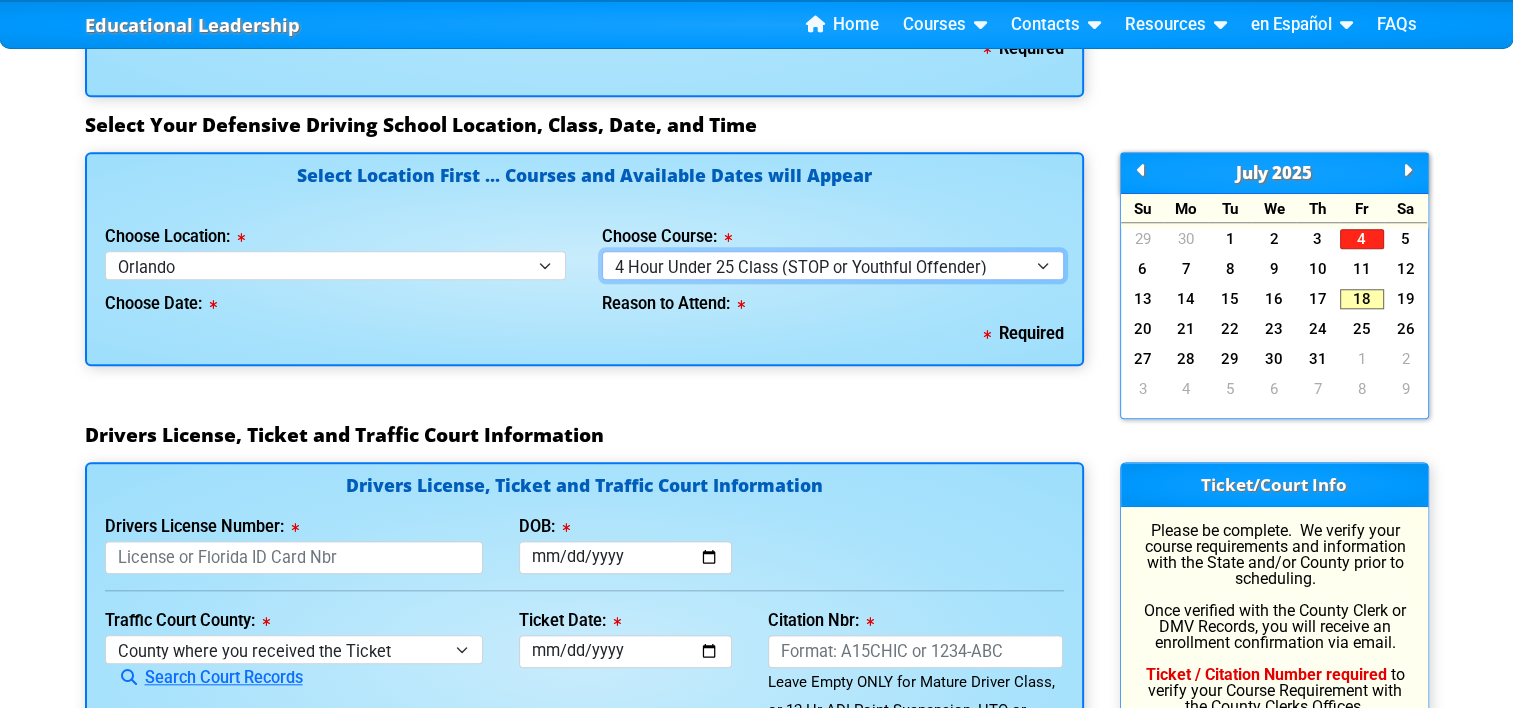 click on "Select Course ... 4 Hour Under 25 Class (STOP or Youthful Offender) 8 Hour Aggressive Driver Class 8 Hour DDS/DDC for Basic or Intermediate Course 8 Hour DWLS/R / FACT Course" at bounding box center (833, 265) 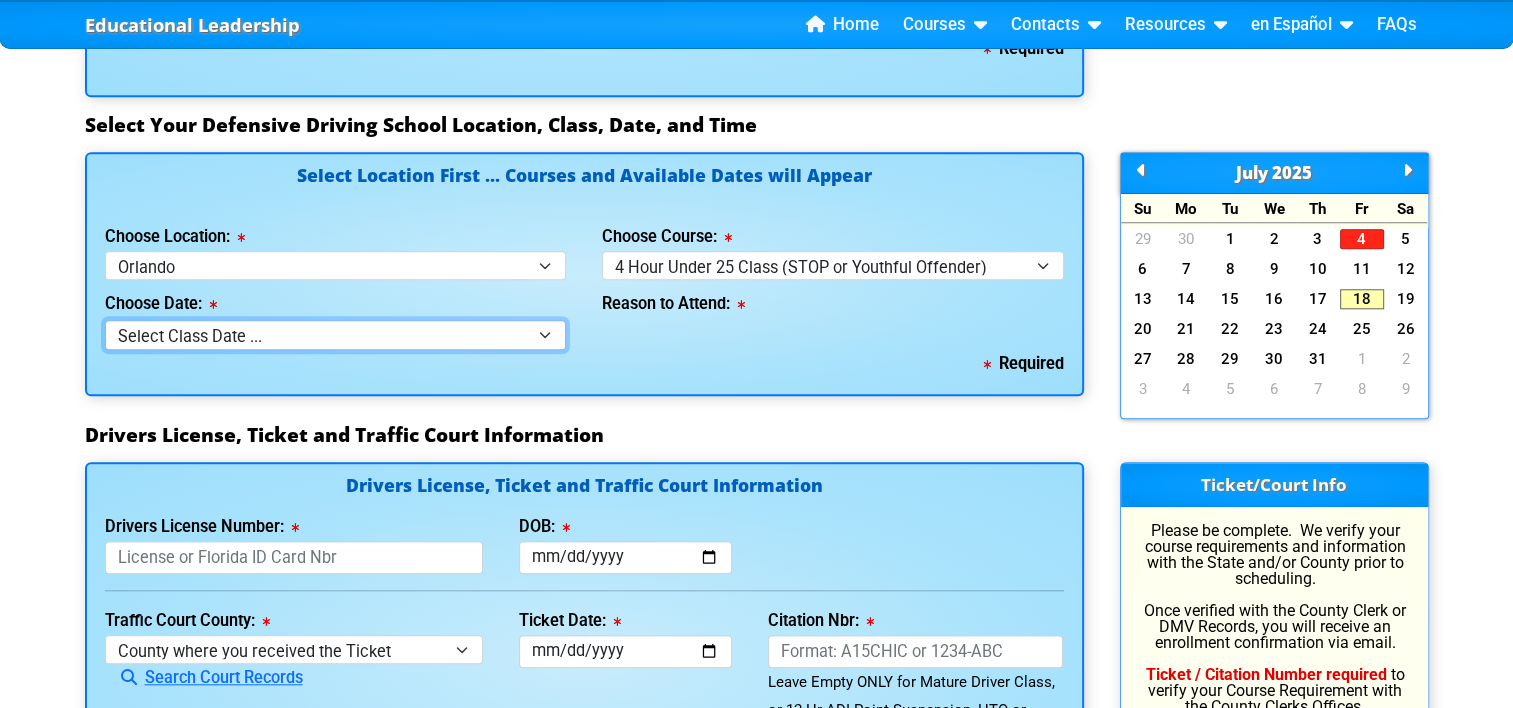 click on "Select Class Date ... [DATE] -- ([DATE] from 9:00am-1:00pm)" at bounding box center [336, 334] 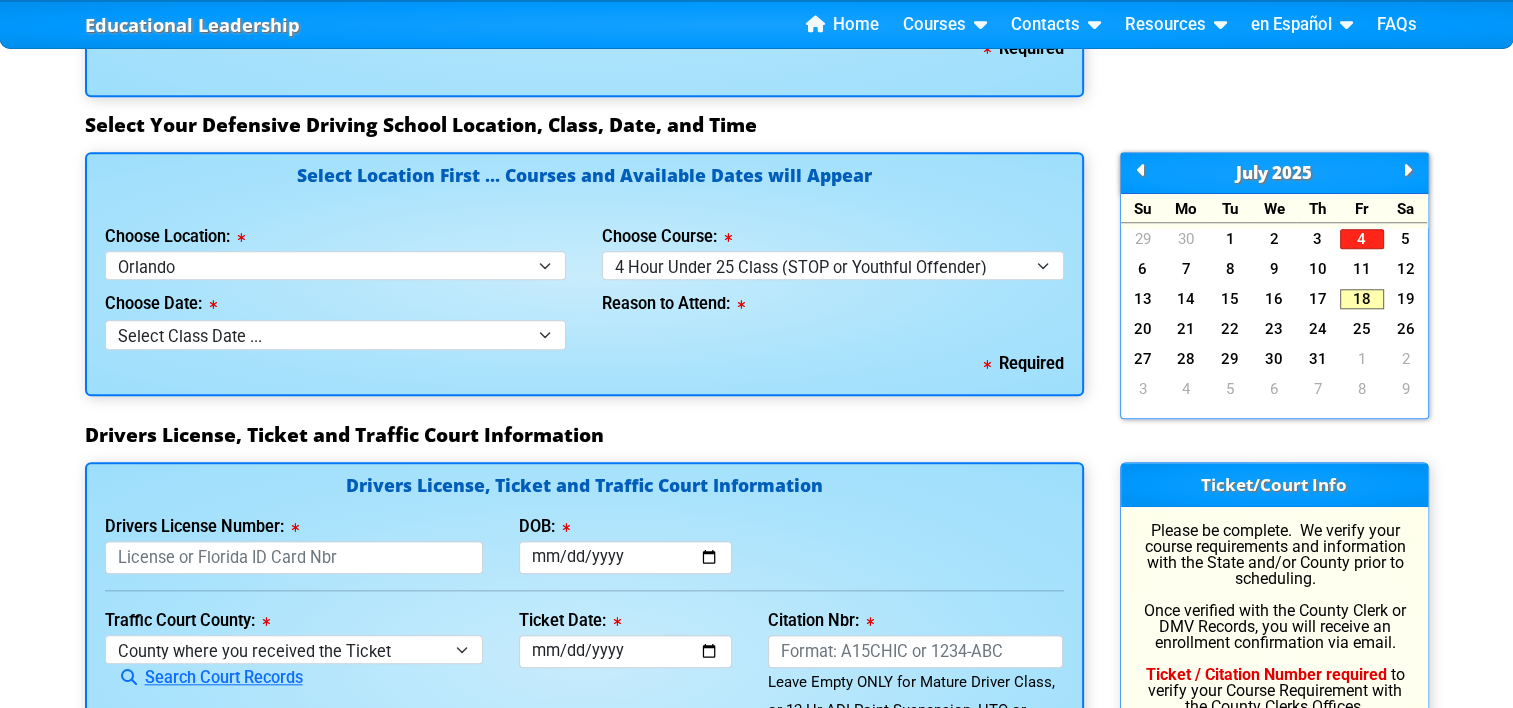 click on "Reason to Attend:" at bounding box center (833, 314) 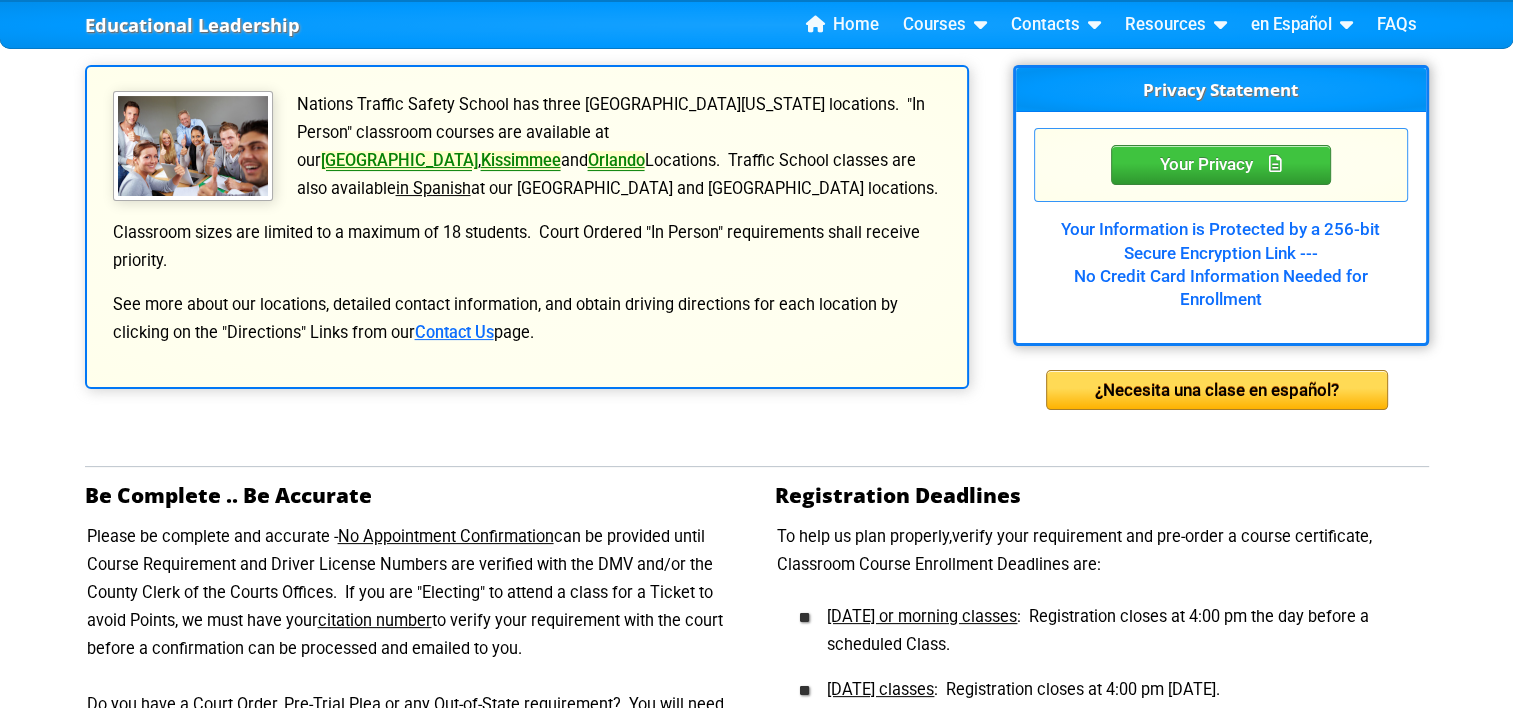 scroll, scrollTop: 0, scrollLeft: 0, axis: both 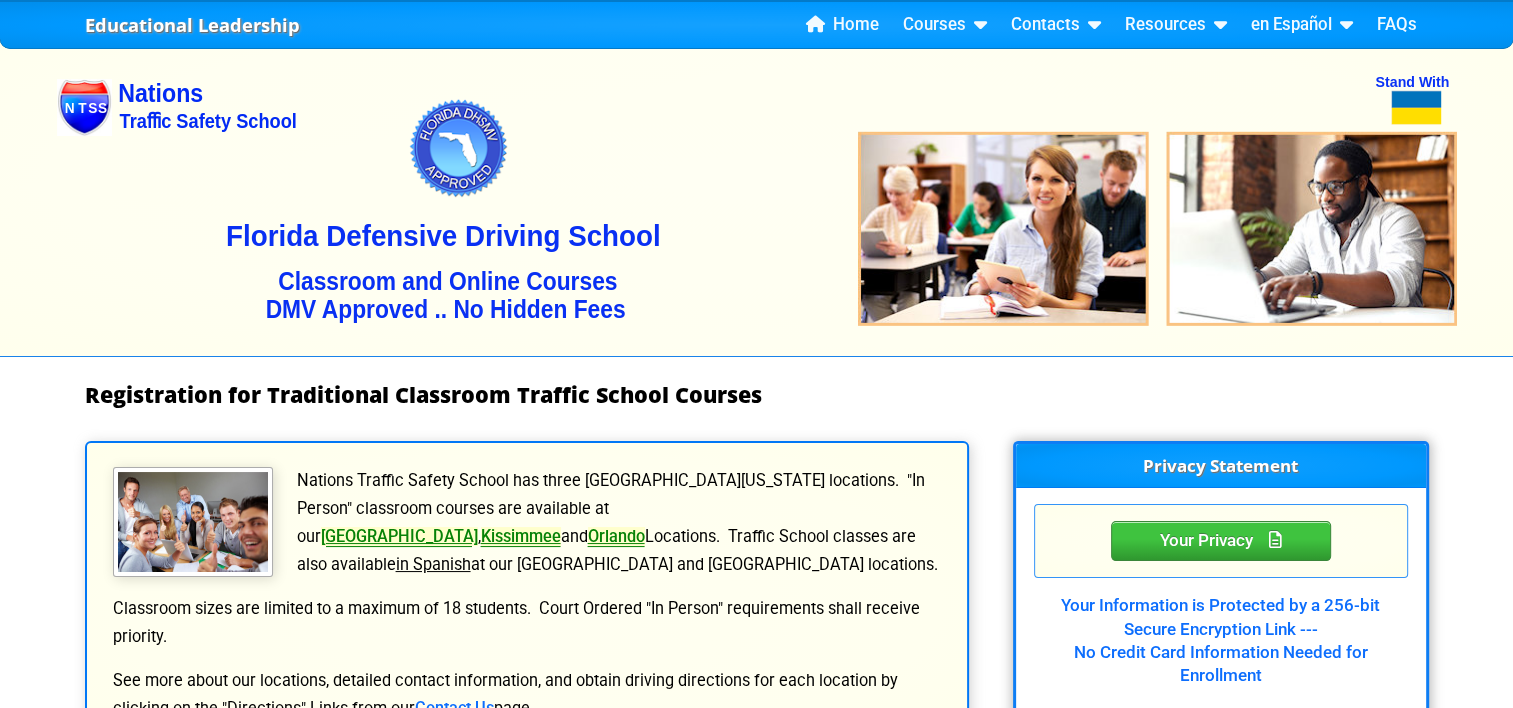 click at bounding box center (757, 196) 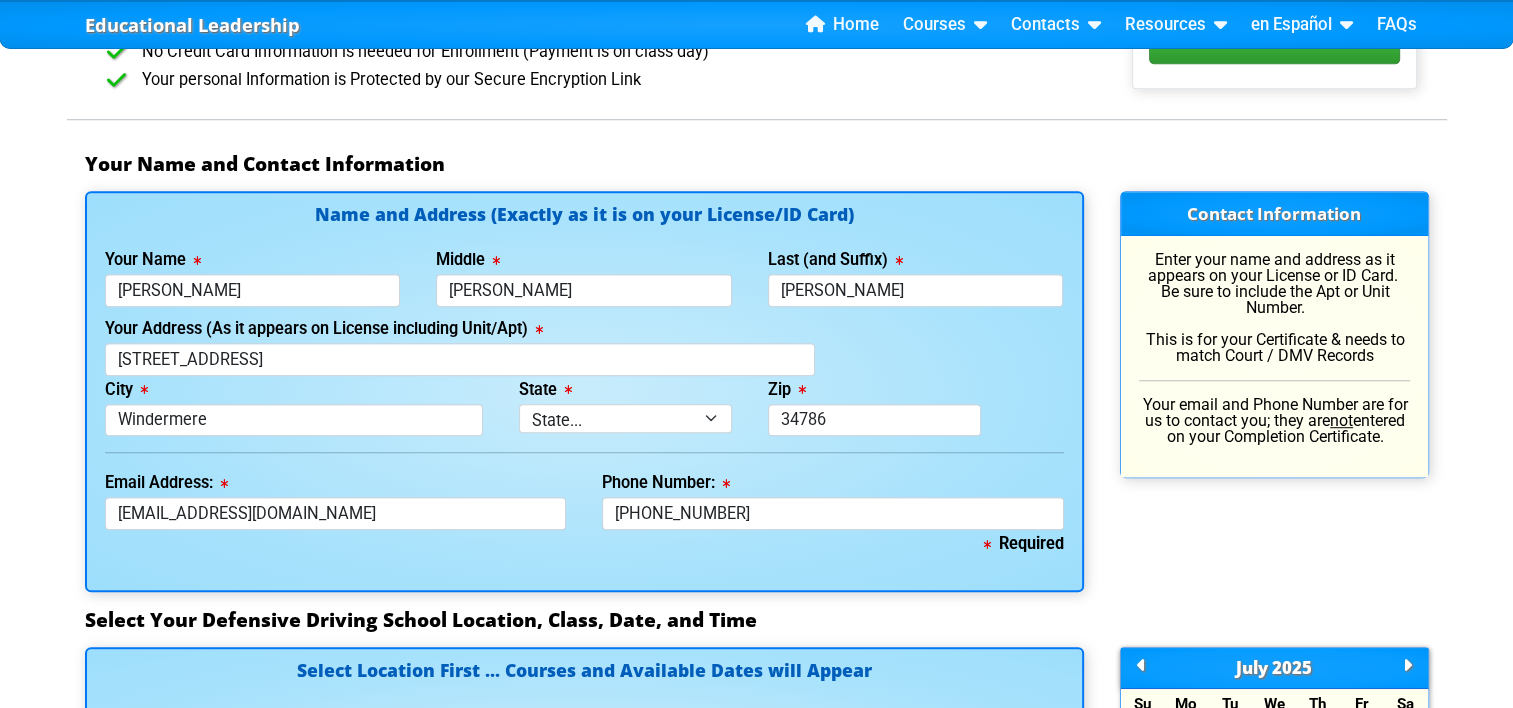 scroll, scrollTop: 1857, scrollLeft: 0, axis: vertical 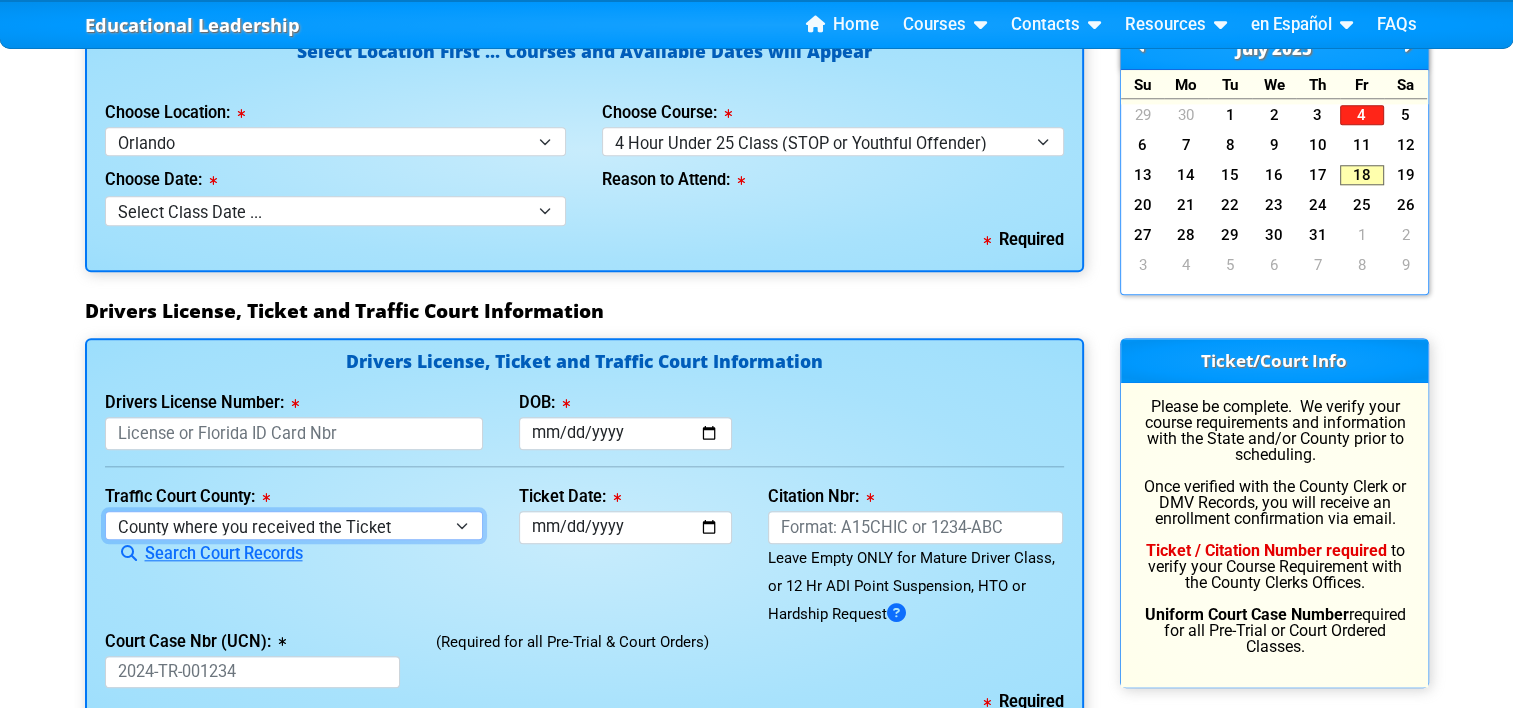 click on "County where you received the Ticket
Out of State
Out of State - [US_STATE]
Out of State - [US_STATE]
Out of State - [US_STATE]
[GEOGRAPHIC_DATA]
[GEOGRAPHIC_DATA]
[GEOGRAPHIC_DATA]
[GEOGRAPHIC_DATA]
[GEOGRAPHIC_DATA]
[GEOGRAPHIC_DATA]
[GEOGRAPHIC_DATA]
[GEOGRAPHIC_DATA]
[GEOGRAPHIC_DATA]
[GEOGRAPHIC_DATA]
[GEOGRAPHIC_DATA]
[GEOGRAPHIC_DATA]
[GEOGRAPHIC_DATA]
[GEOGRAPHIC_DATA]
[GEOGRAPHIC_DATA]
[GEOGRAPHIC_DATA]
[GEOGRAPHIC_DATA]
[GEOGRAPHIC_DATA]
[GEOGRAPHIC_DATA]
[GEOGRAPHIC_DATA]
[GEOGRAPHIC_DATA]
[GEOGRAPHIC_DATA]
[GEOGRAPHIC_DATA]
[GEOGRAPHIC_DATA]
[GEOGRAPHIC_DATA]
[GEOGRAPHIC_DATA]
[GEOGRAPHIC_DATA]
[GEOGRAPHIC_DATA]
[GEOGRAPHIC_DATA]
[GEOGRAPHIC_DATA]
[GEOGRAPHIC_DATA]
[GEOGRAPHIC_DATA]
[GEOGRAPHIC_DATA]
[GEOGRAPHIC_DATA]
[GEOGRAPHIC_DATA]
[GEOGRAPHIC_DATA]
[GEOGRAPHIC_DATA]
[GEOGRAPHIC_DATA]
[GEOGRAPHIC_DATA]
[GEOGRAPHIC_DATA]
[GEOGRAPHIC_DATA]
[GEOGRAPHIC_DATA]
[GEOGRAPHIC_DATA]
[GEOGRAPHIC_DATA]
[GEOGRAPHIC_DATA]
Not [GEOGRAPHIC_DATA]
[GEOGRAPHIC_DATA]
[GEOGRAPHIC_DATA]
[GEOGRAPHIC_DATA]
[GEOGRAPHIC_DATA]
[GEOGRAPHIC_DATA]
[GEOGRAPHIC_DATA]" at bounding box center (294, 525) 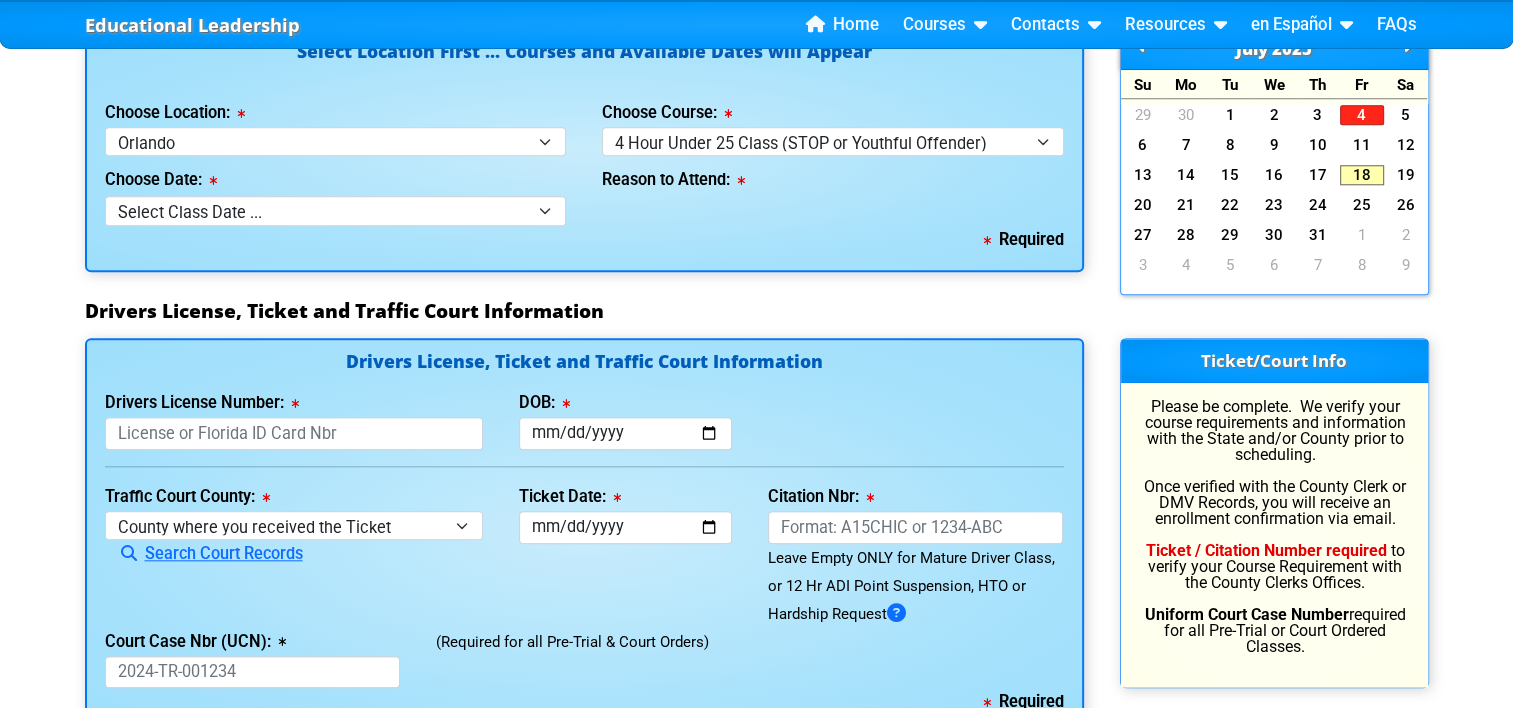 click on "Court Case Nbr (UCN):" at bounding box center (253, 658) 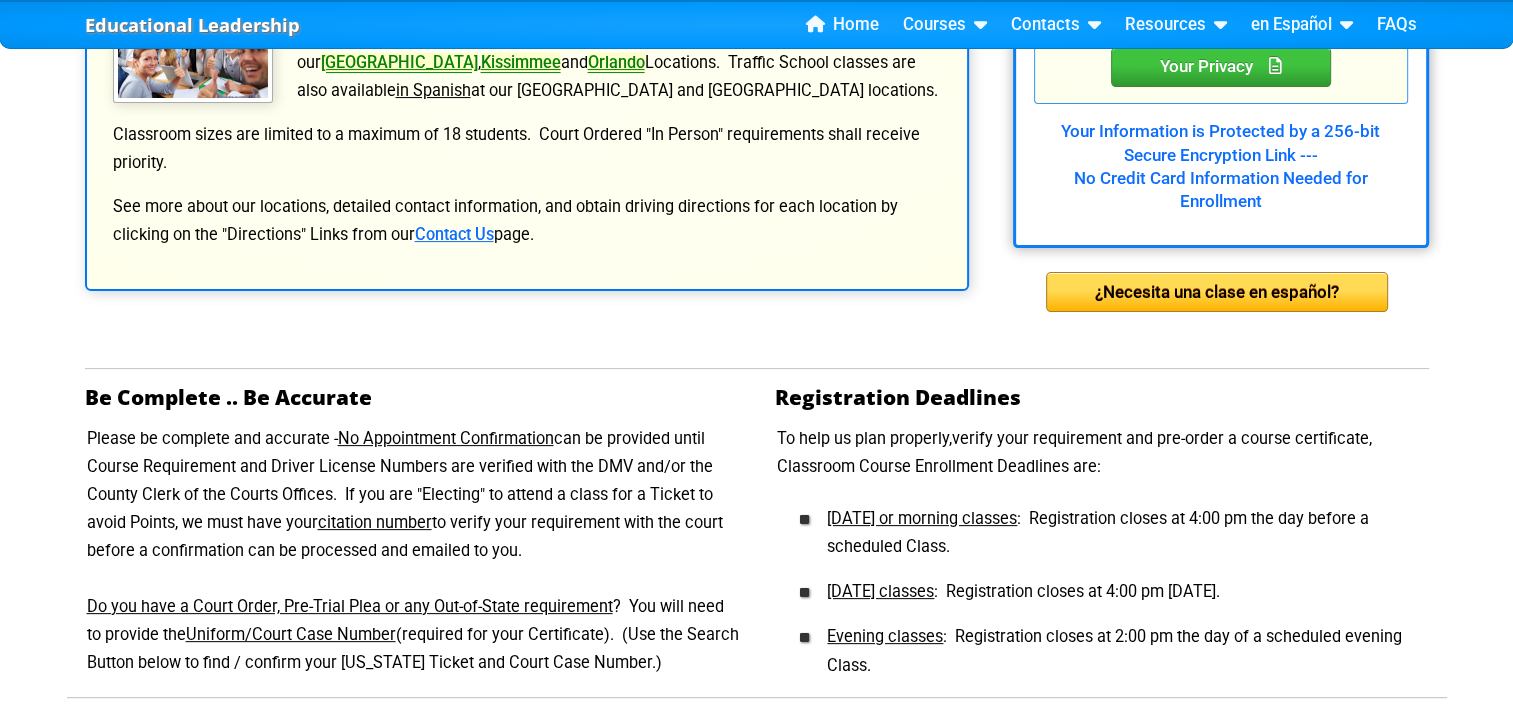 scroll, scrollTop: 0, scrollLeft: 0, axis: both 